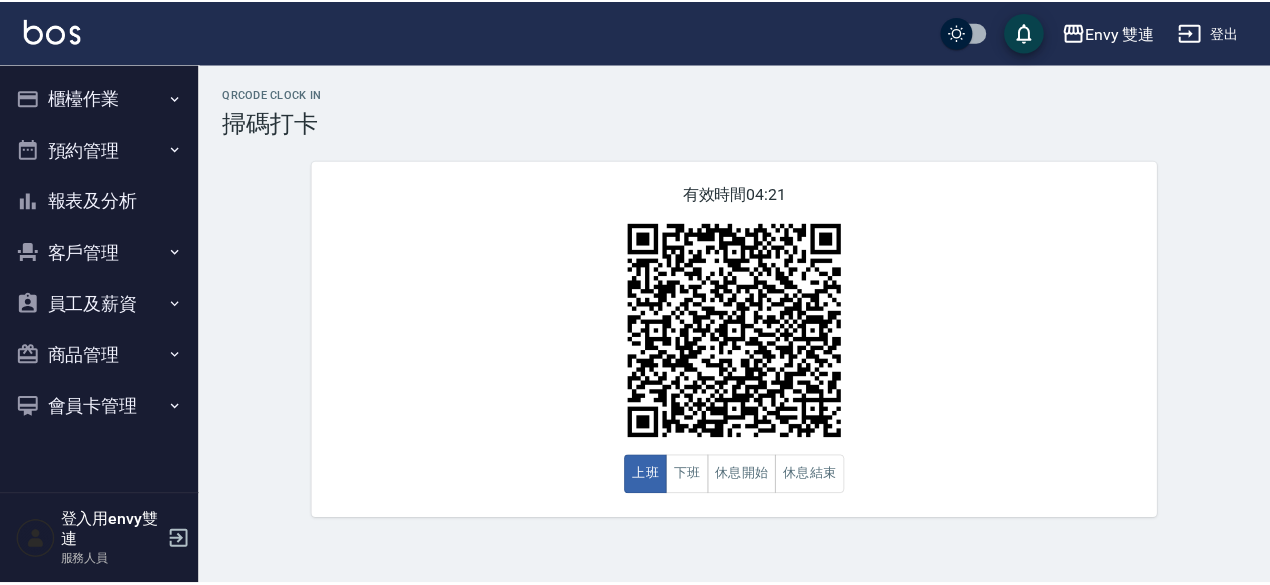 scroll, scrollTop: 0, scrollLeft: 0, axis: both 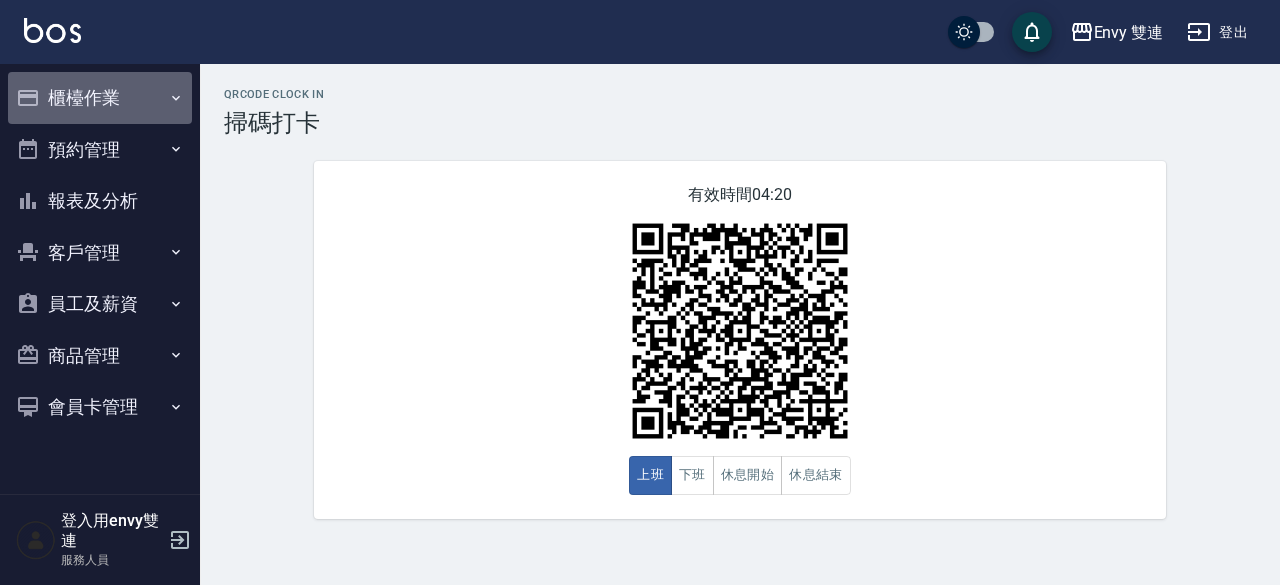 click on "櫃檯作業" at bounding box center [100, 98] 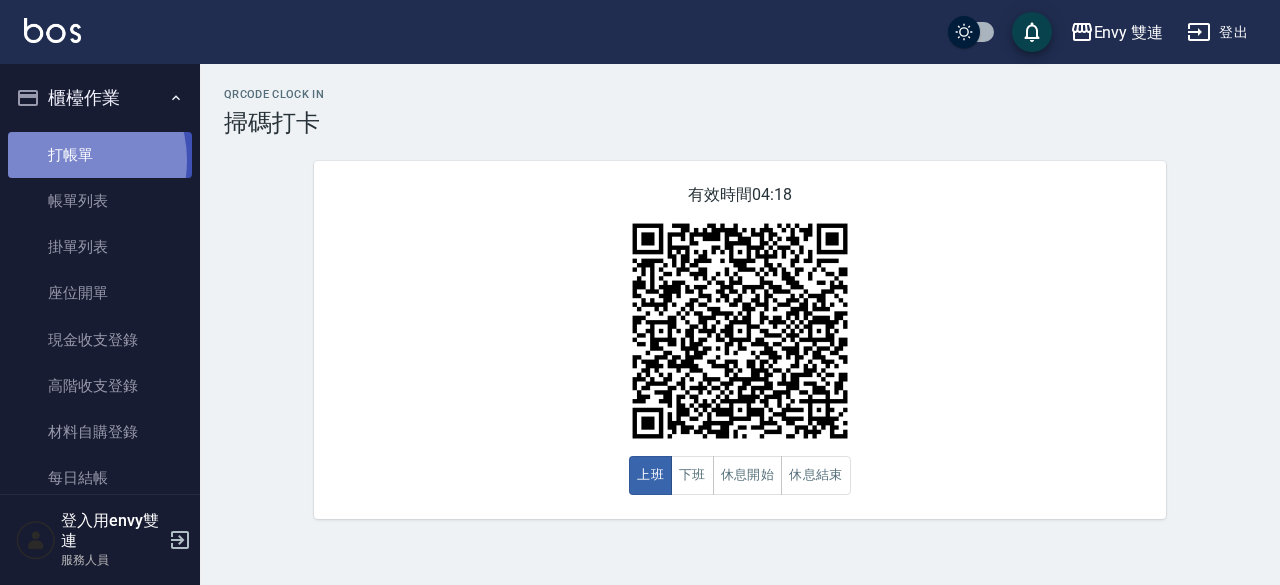 click on "打帳單" at bounding box center [100, 155] 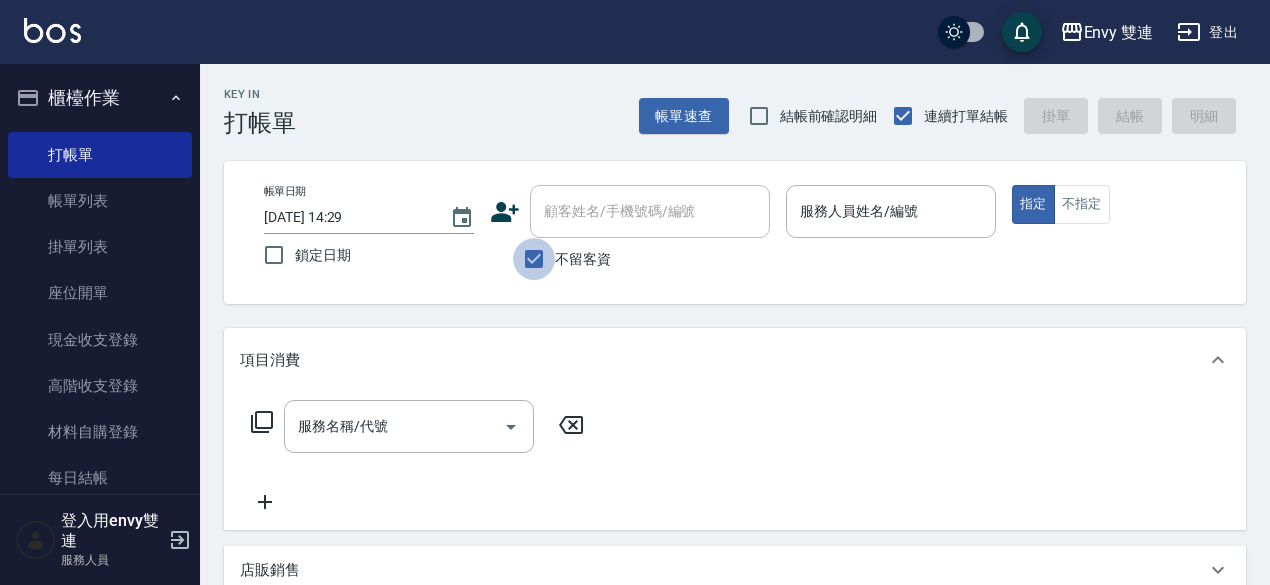 click on "不留客資" at bounding box center (534, 259) 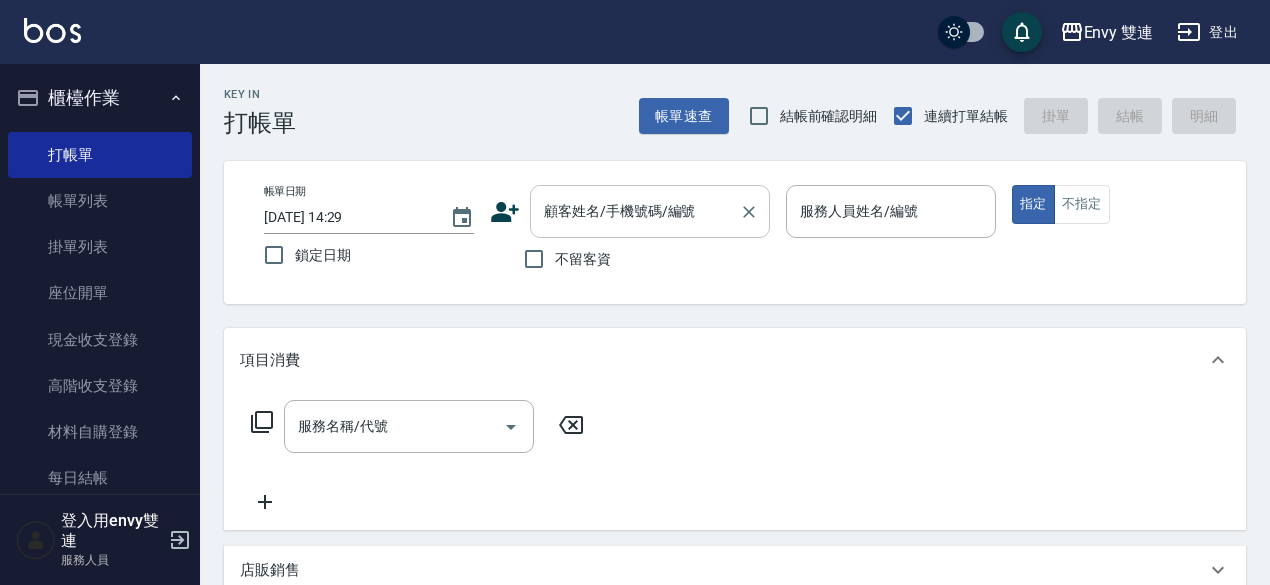 click on "顧客姓名/手機號碼/編號" at bounding box center [650, 211] 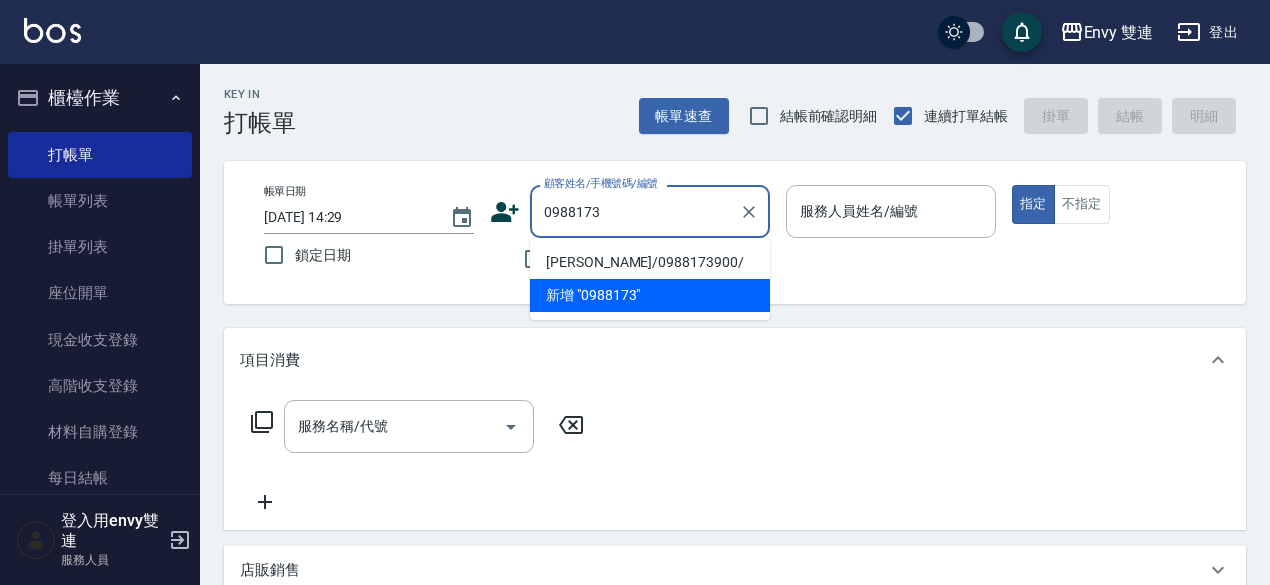 type on "[PERSON_NAME]/0988173900/" 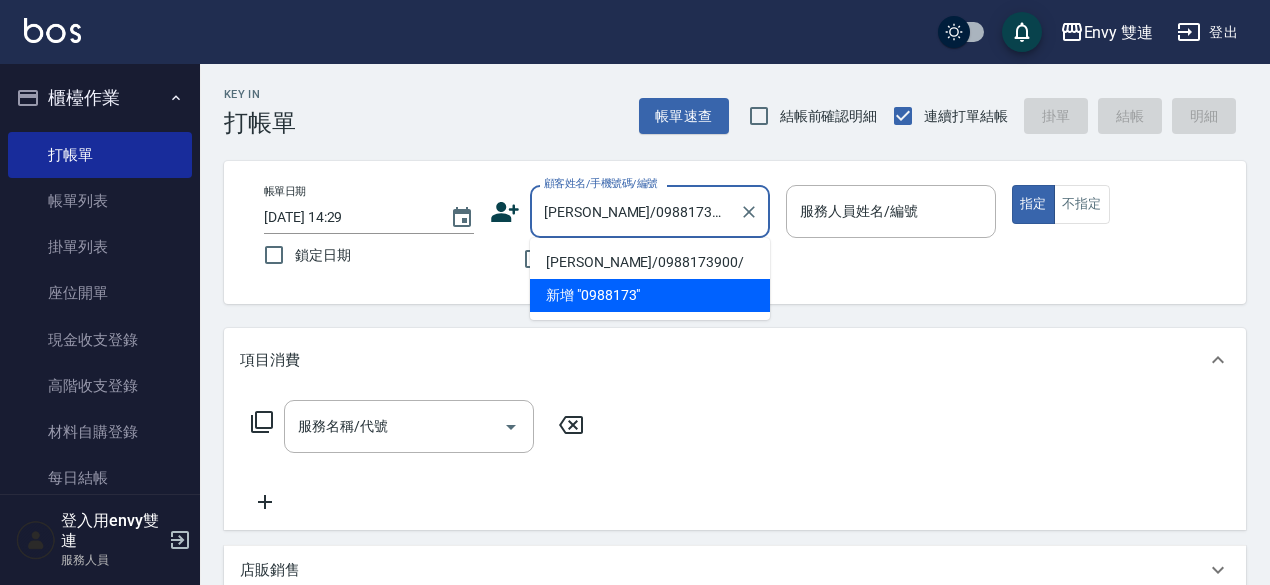 type on "Zoe-9" 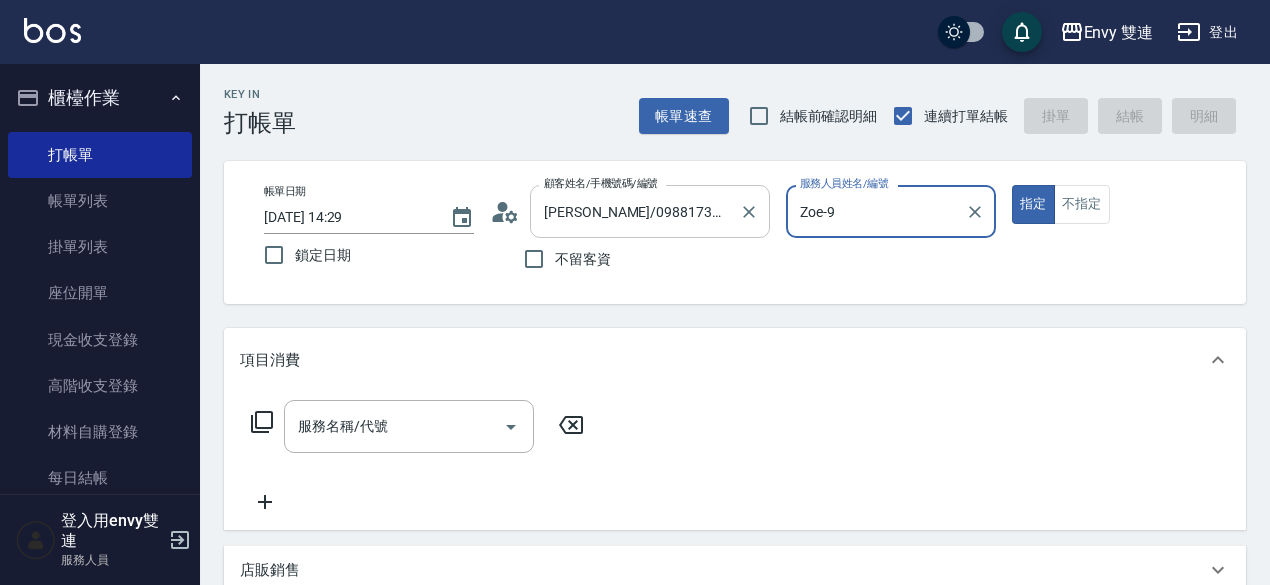 click on "指定" at bounding box center [1033, 204] 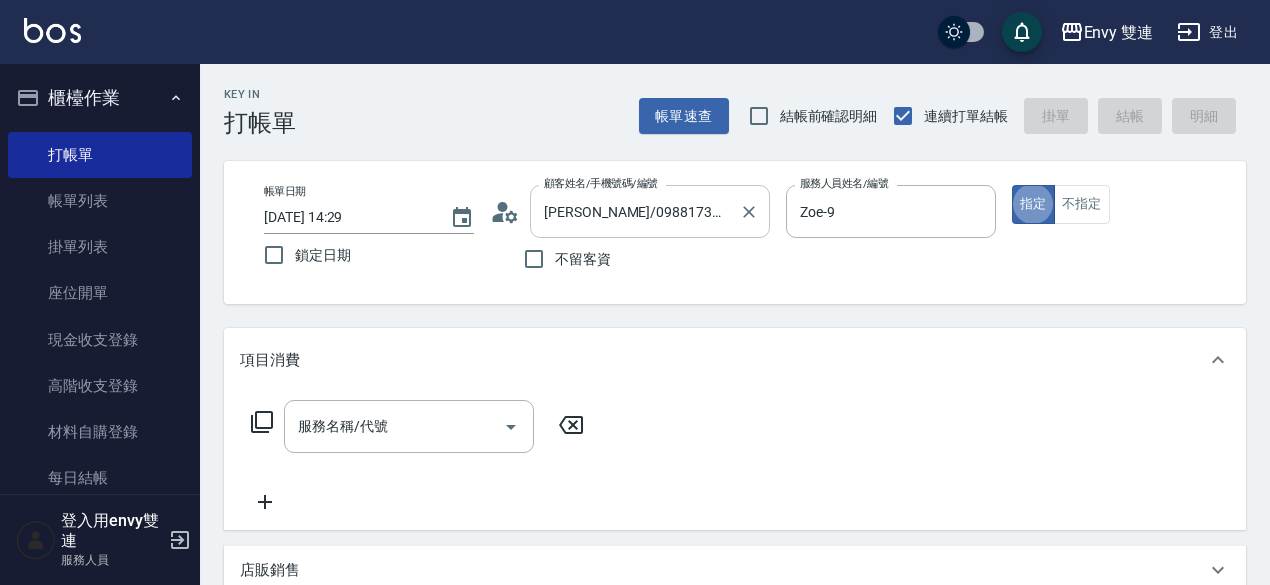 type on "true" 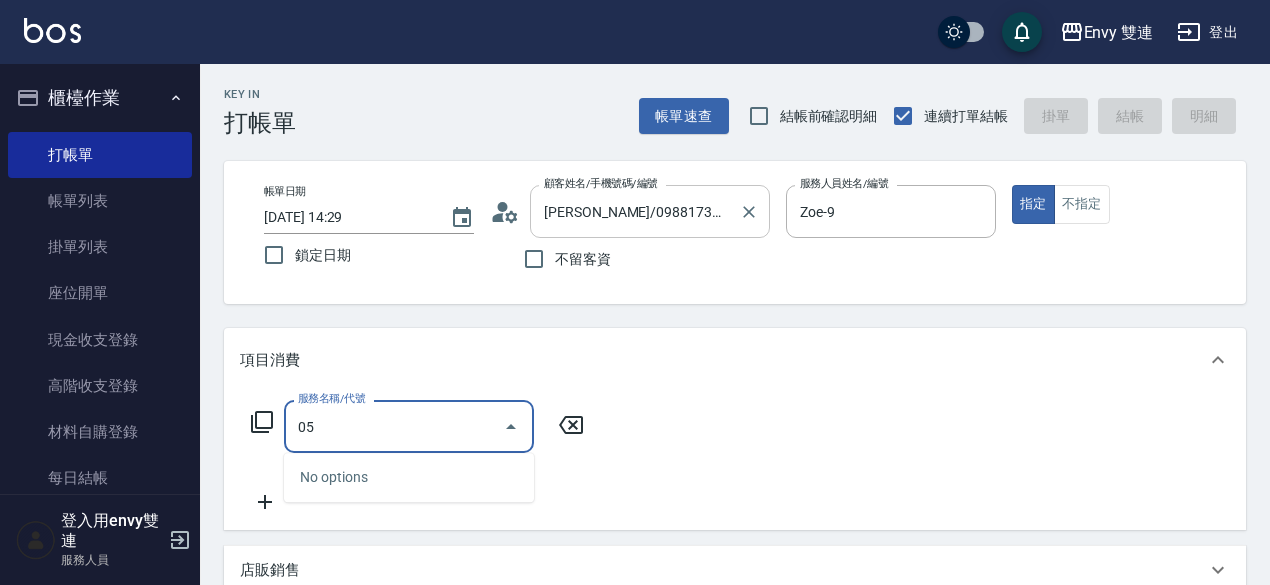 type on "0" 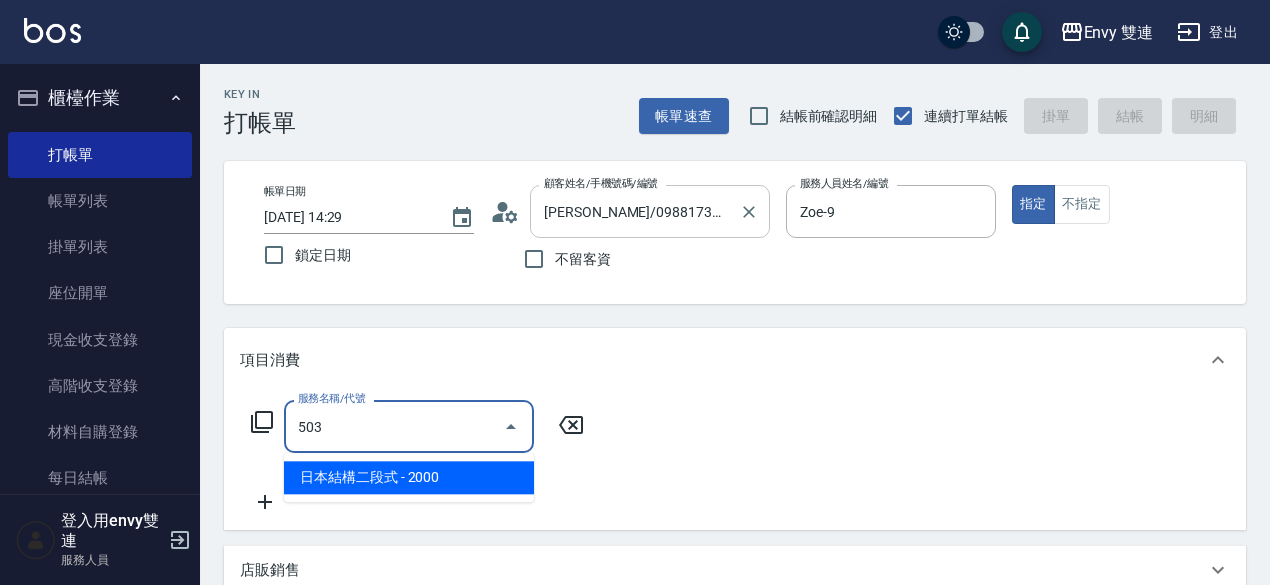 type on "日本結構二段式(503)" 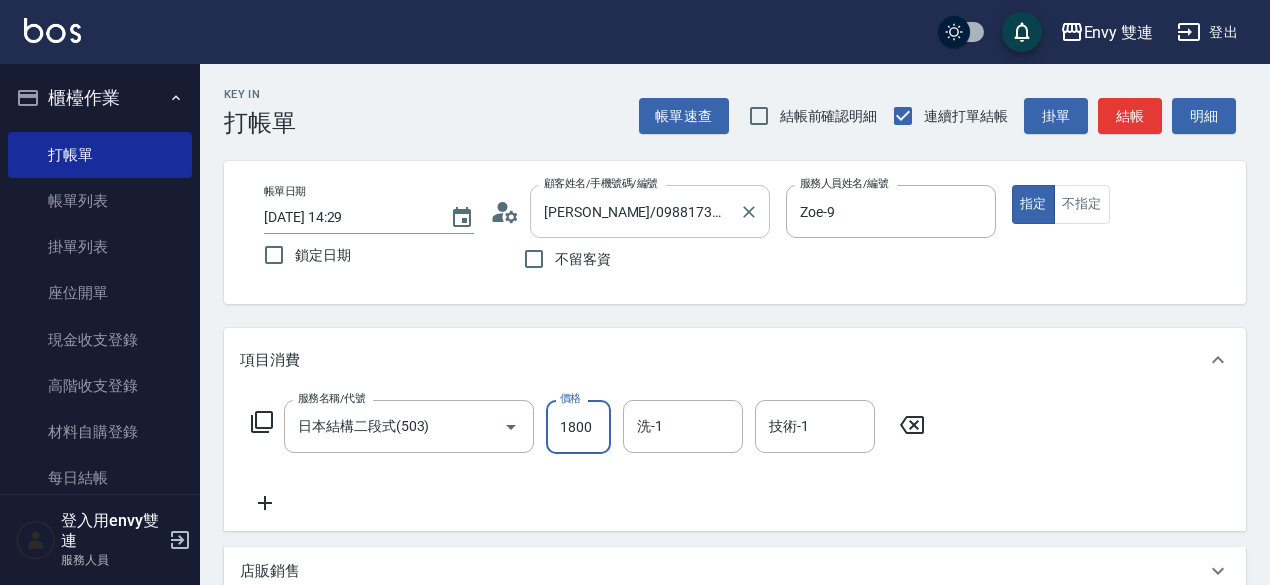 type on "1800" 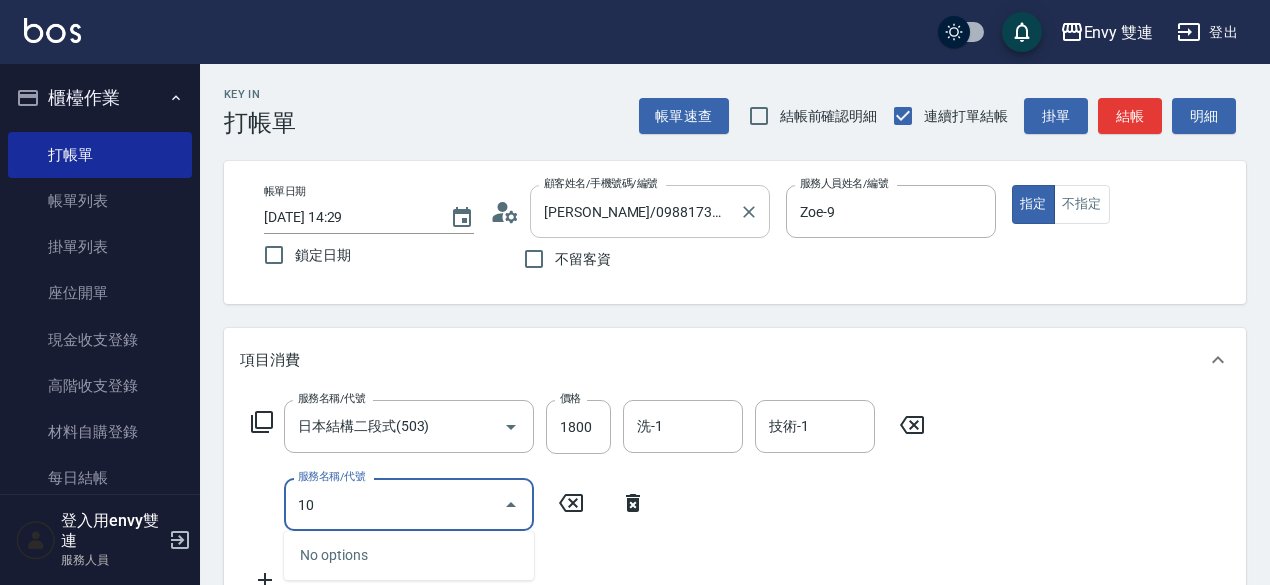 type on "1" 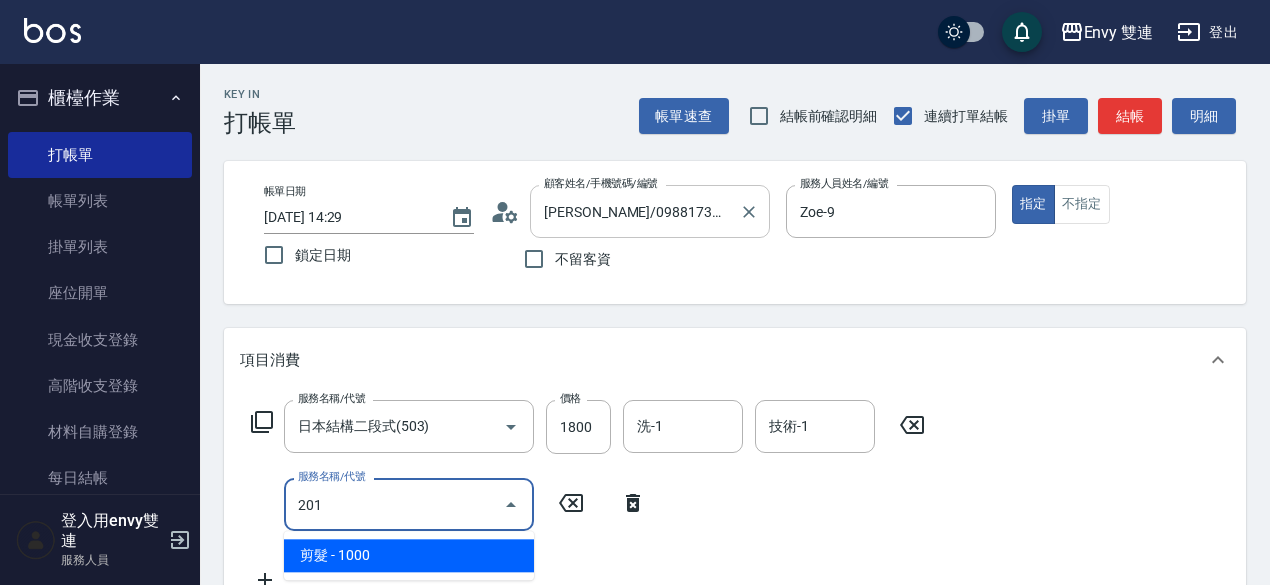 type on "剪髮(201)" 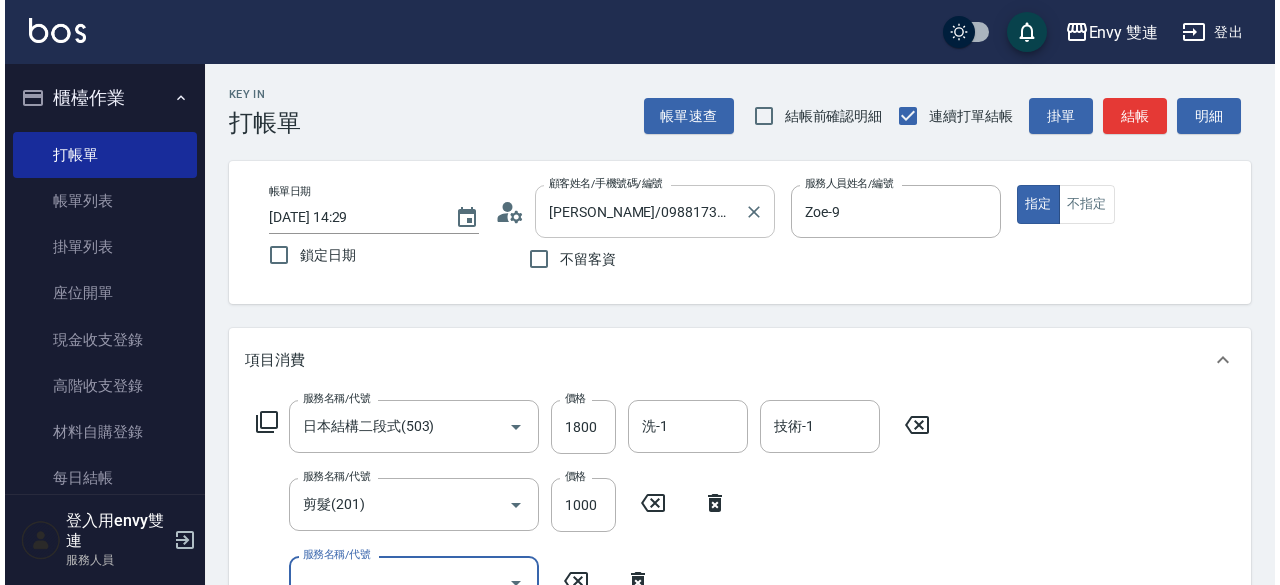 scroll, scrollTop: 15, scrollLeft: 0, axis: vertical 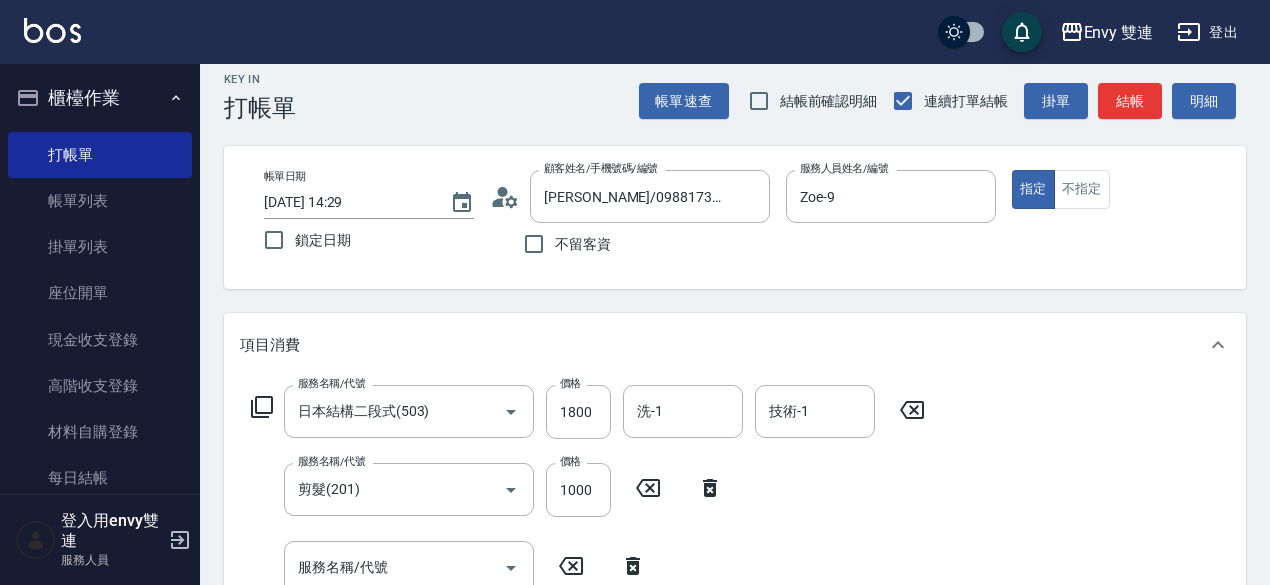 click 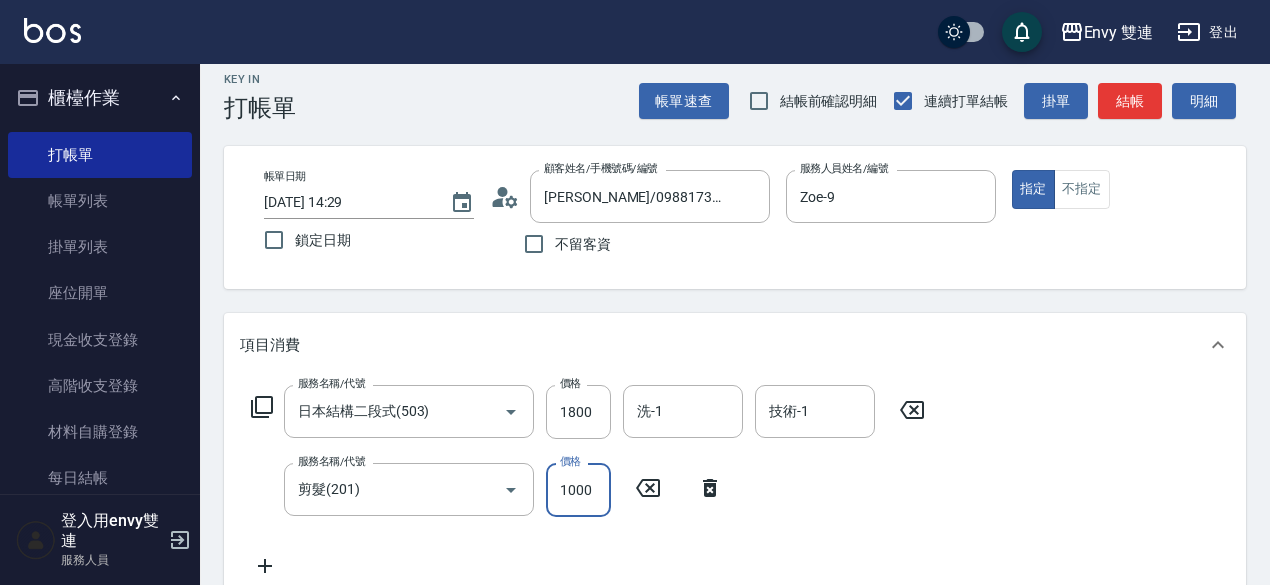 click on "1000" at bounding box center (578, 490) 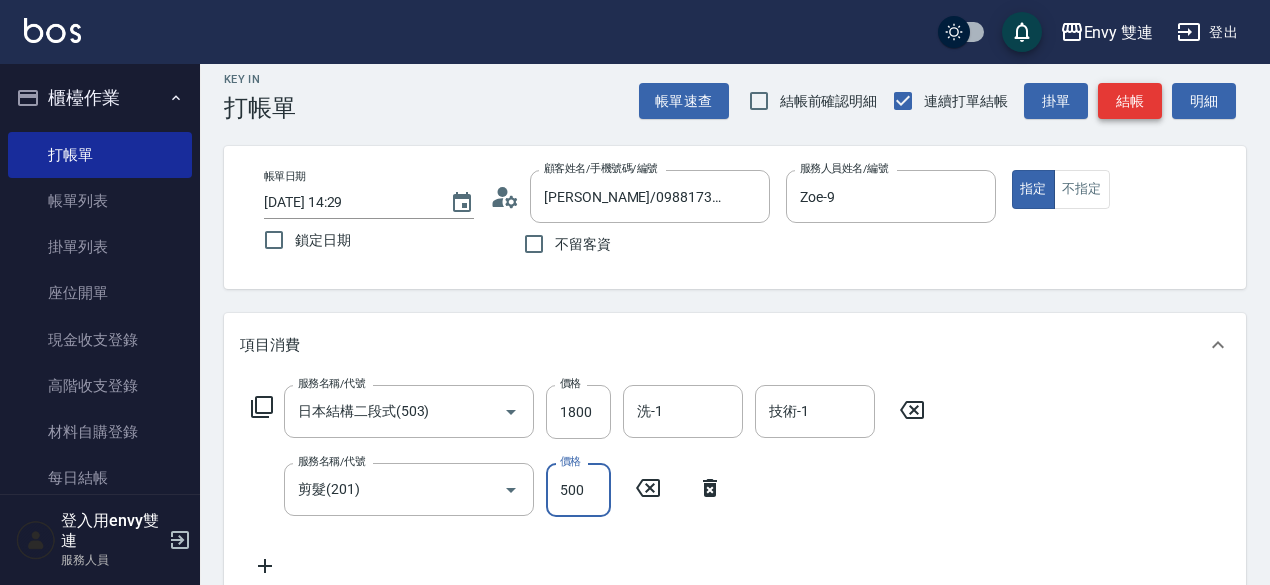 type on "500" 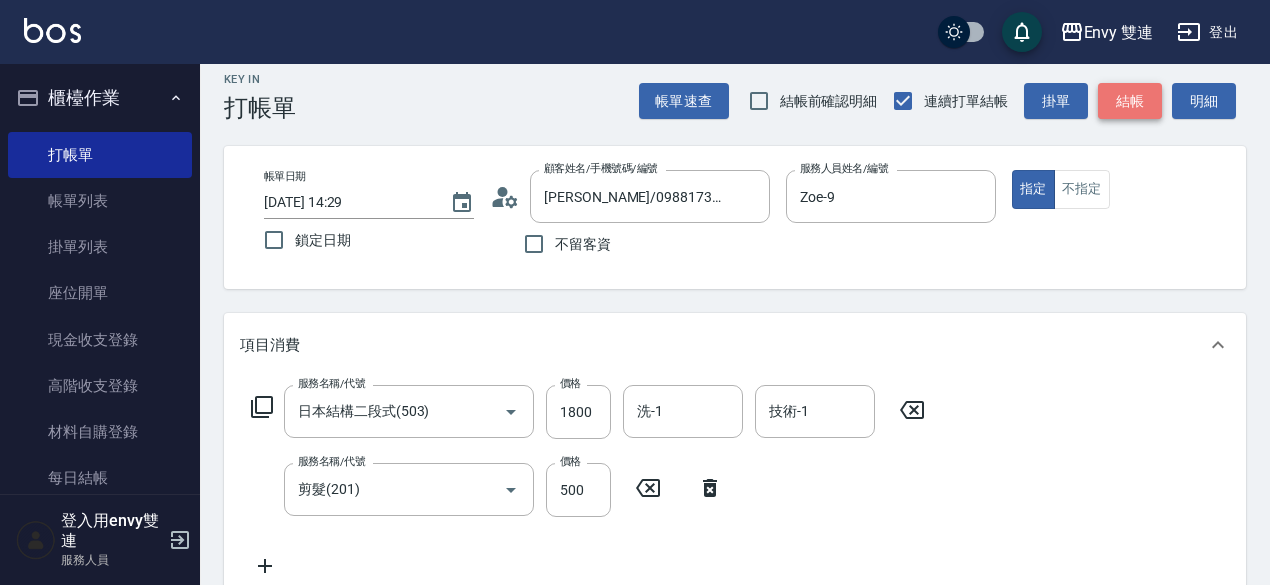 click on "結帳" at bounding box center (1130, 101) 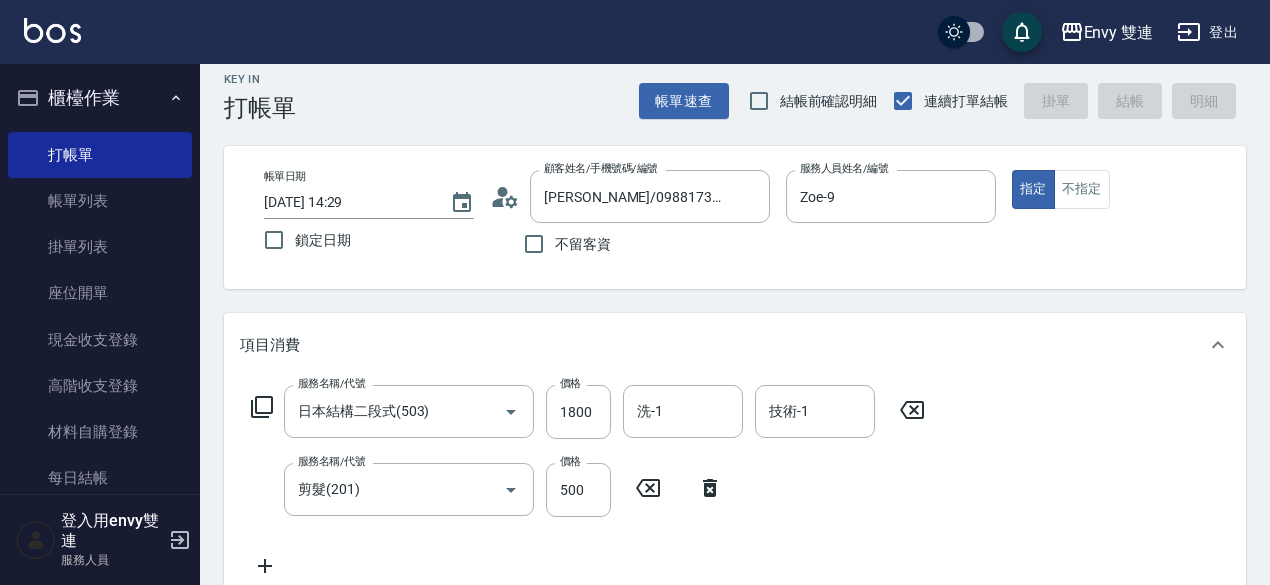 type on "[DATE] 14:32" 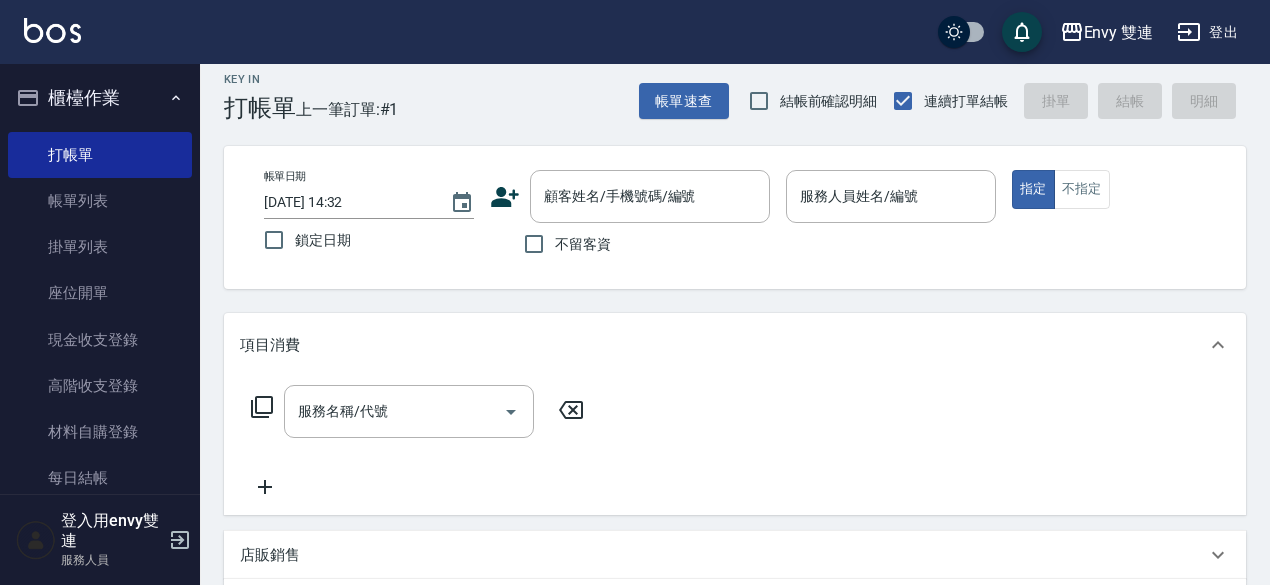 drag, startPoint x: 492, startPoint y: 174, endPoint x: 501, endPoint y: 188, distance: 16.643316 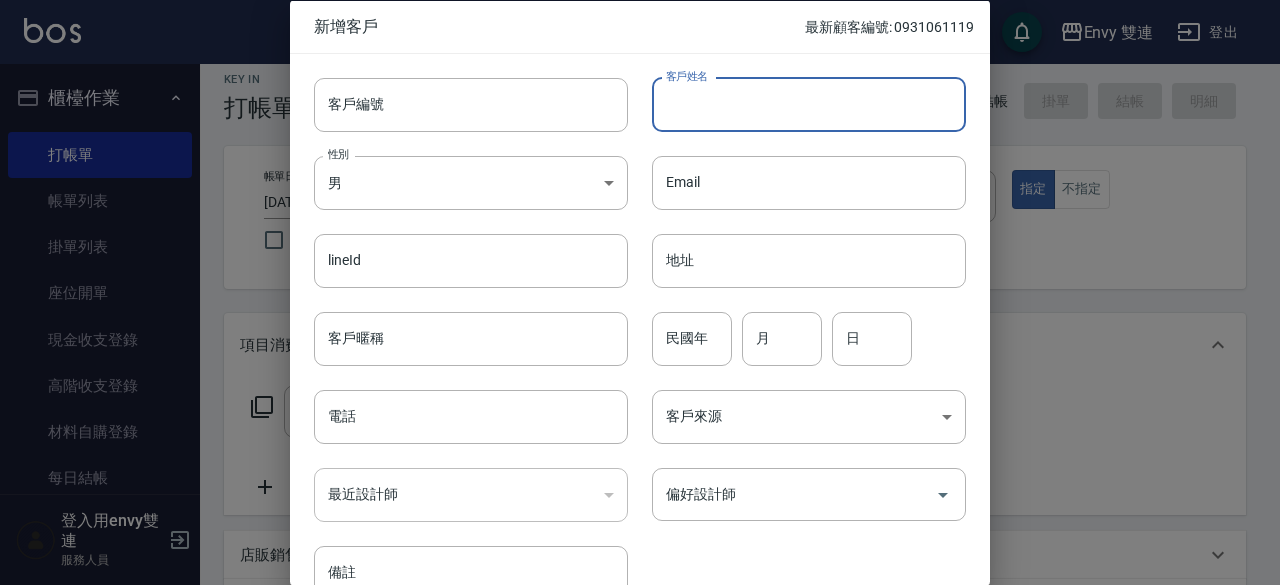 click on "客戶姓名" at bounding box center [809, 104] 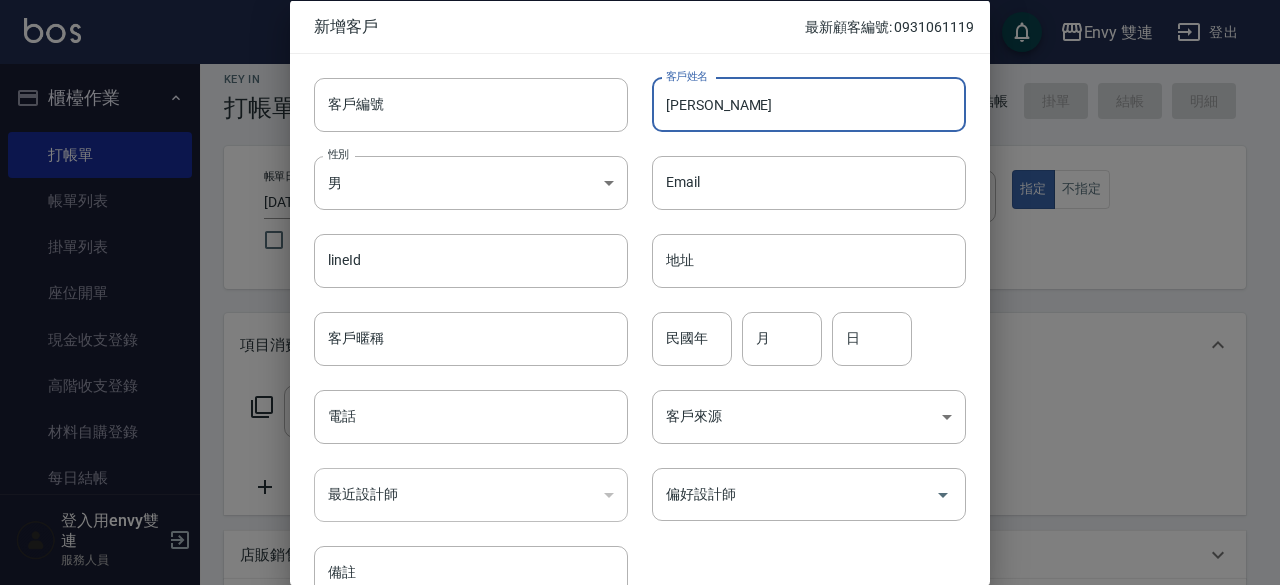 type on "[PERSON_NAME]" 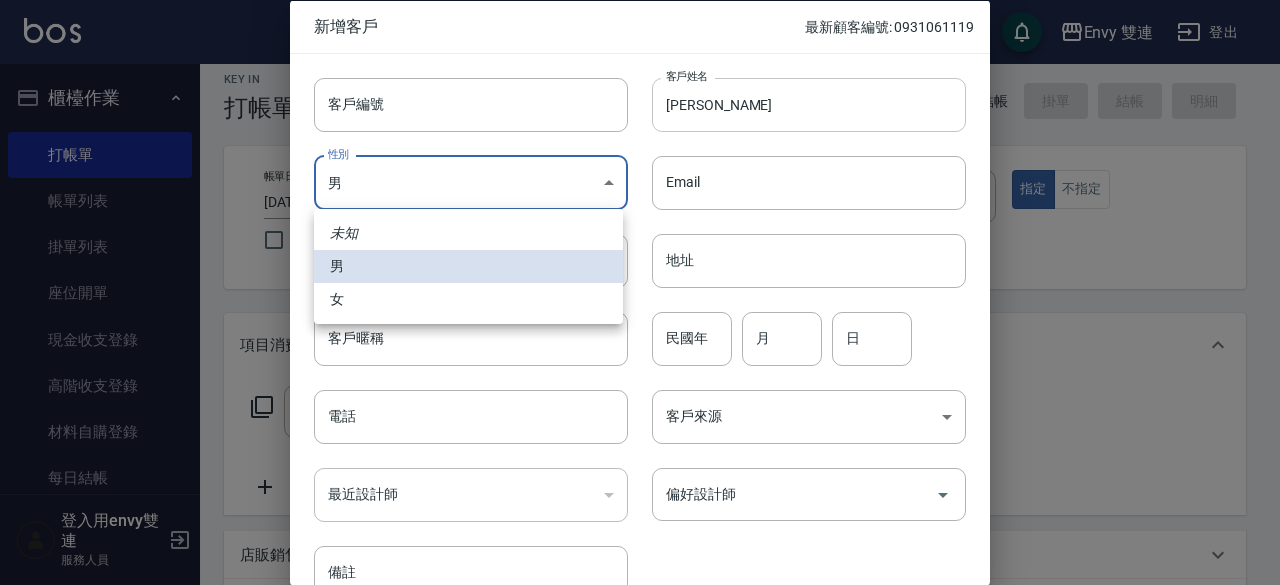 type 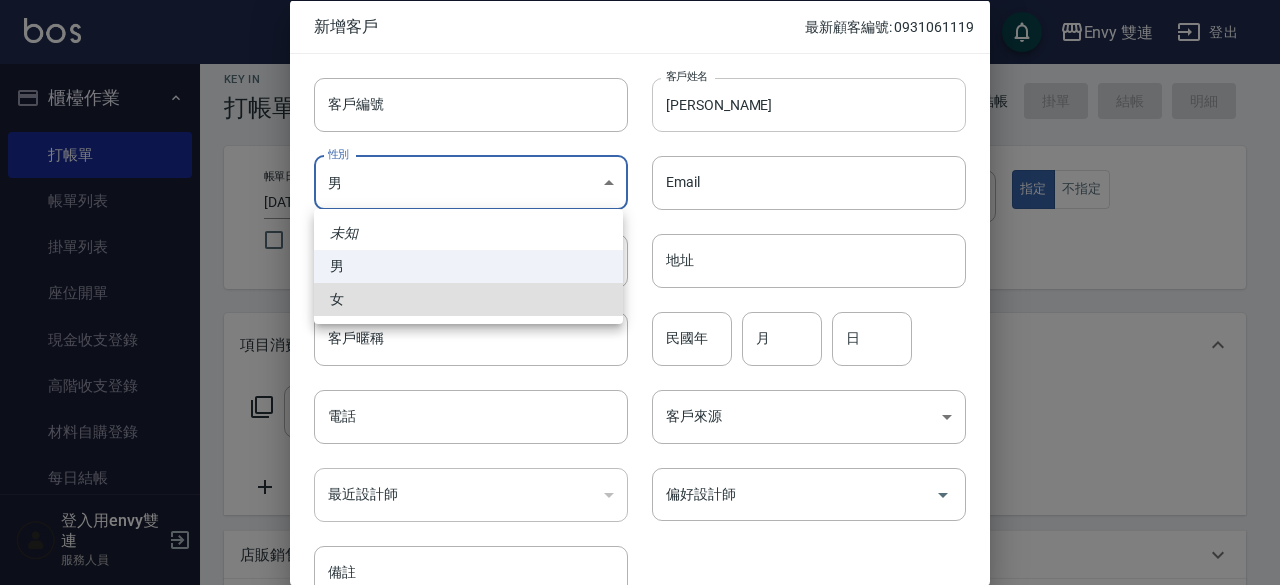 type on "[DEMOGRAPHIC_DATA]" 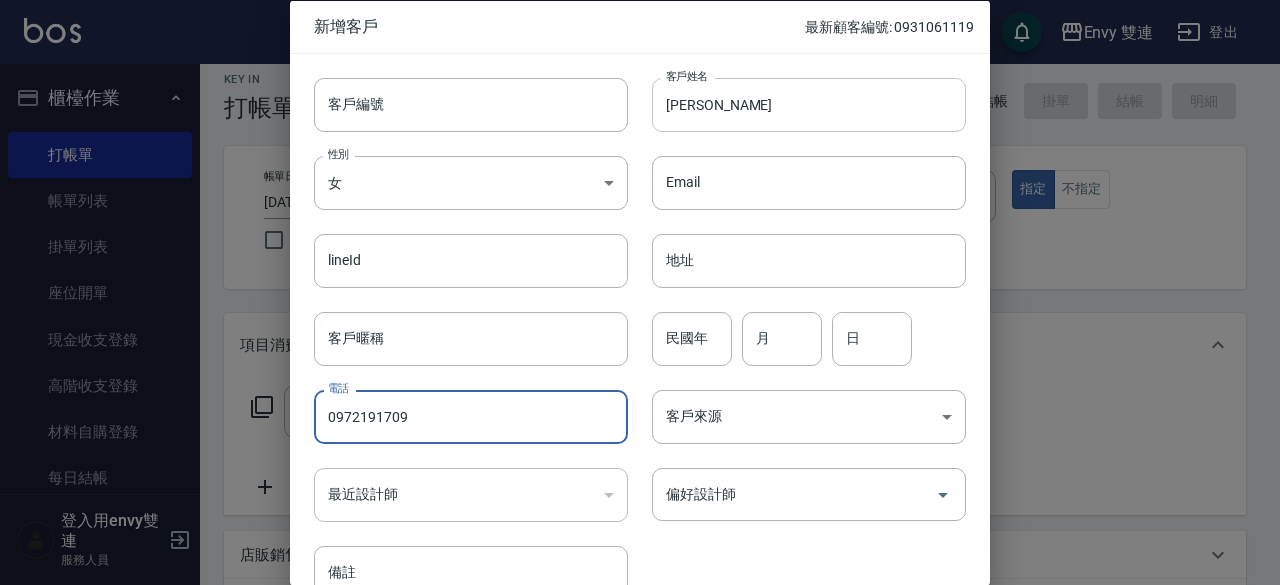 type on "0972191709" 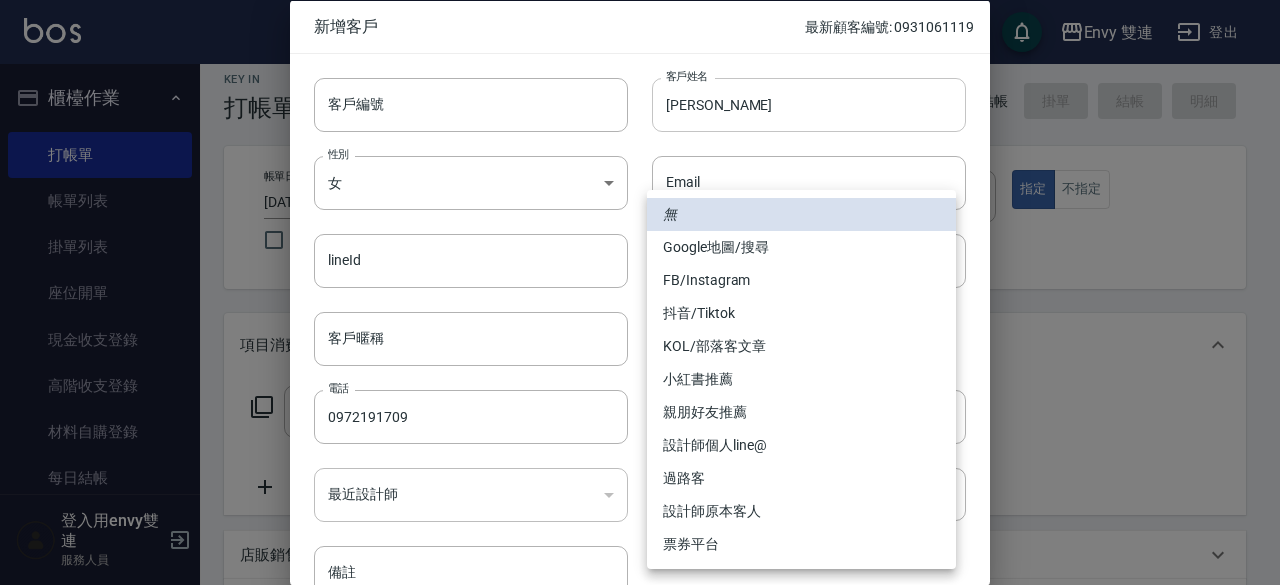 type 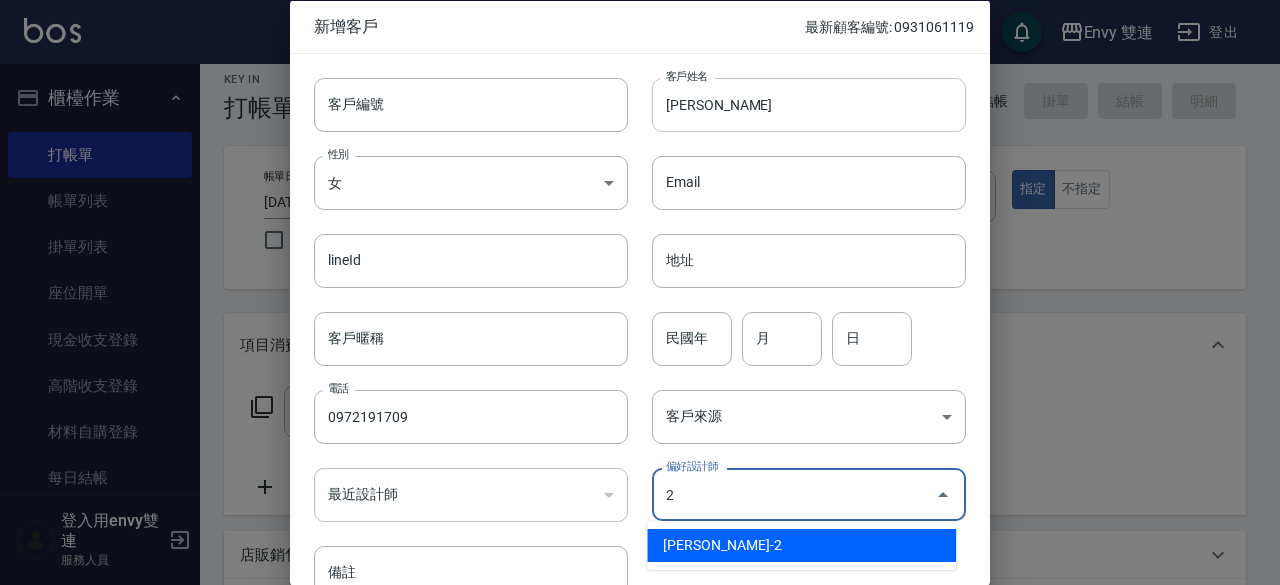 type on "[PERSON_NAME]" 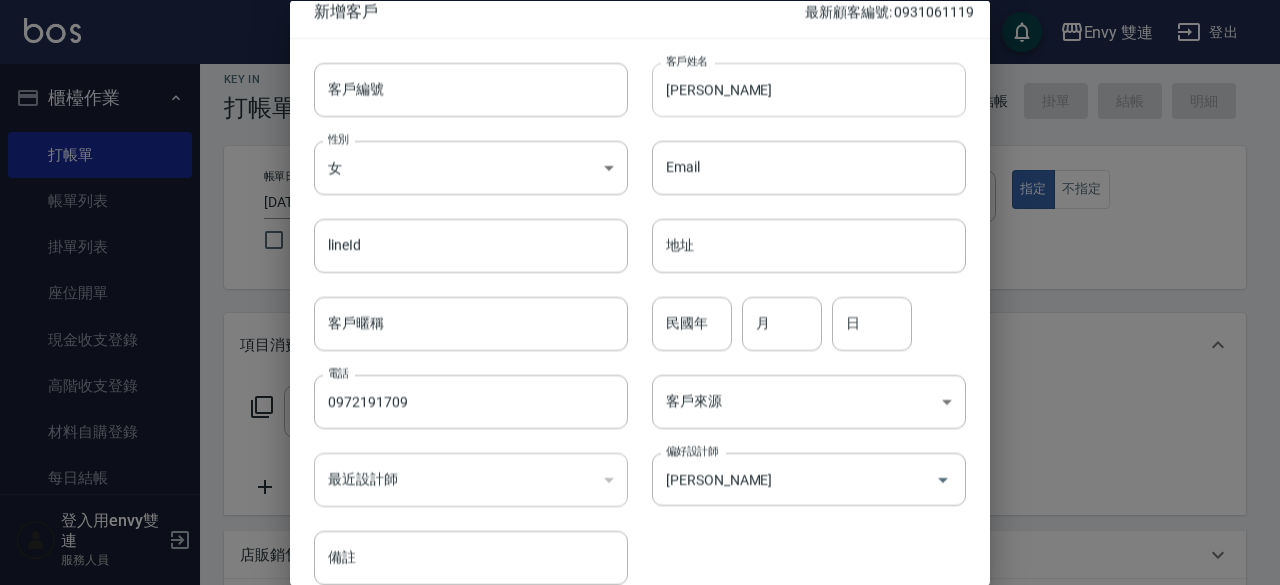 scroll, scrollTop: 107, scrollLeft: 0, axis: vertical 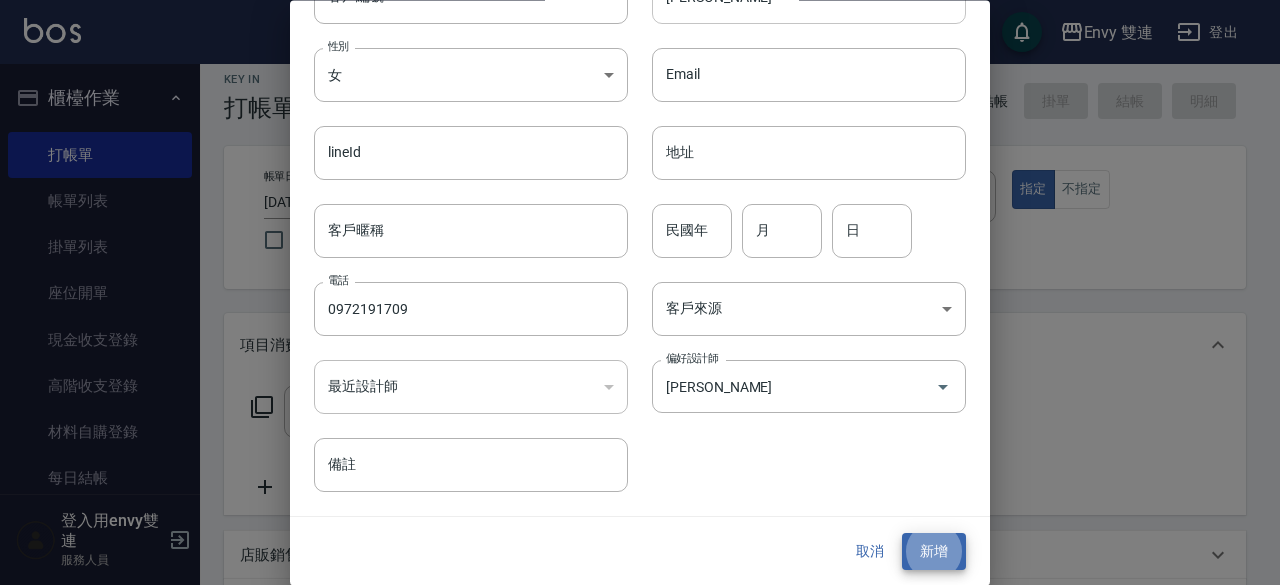 type 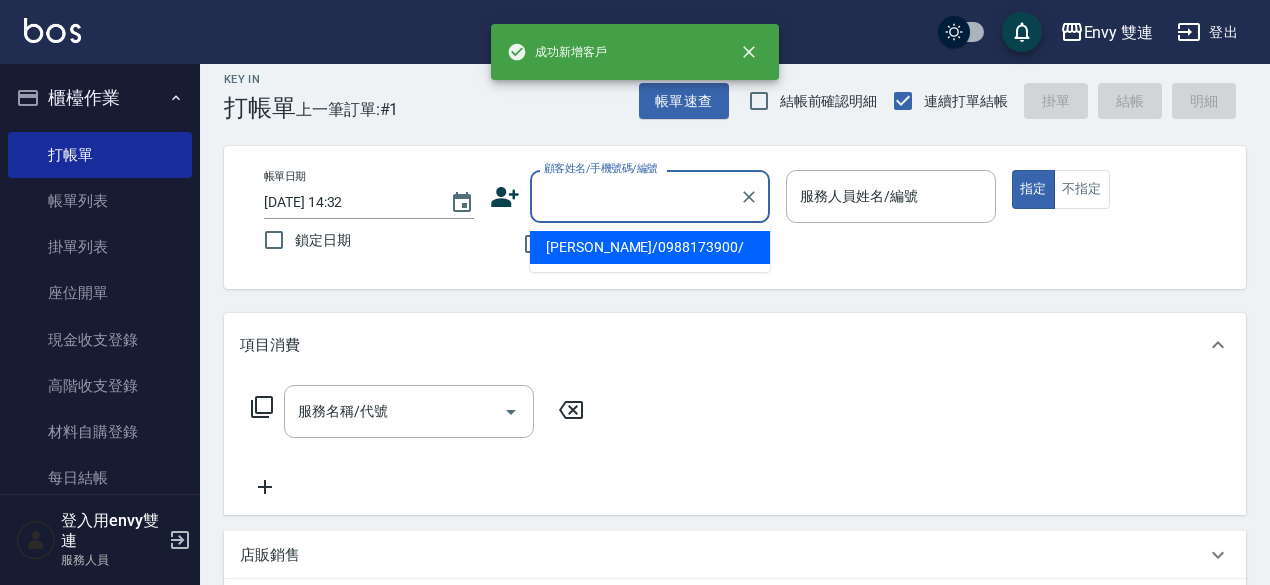 click on "顧客姓名/手機號碼/編號" at bounding box center (635, 196) 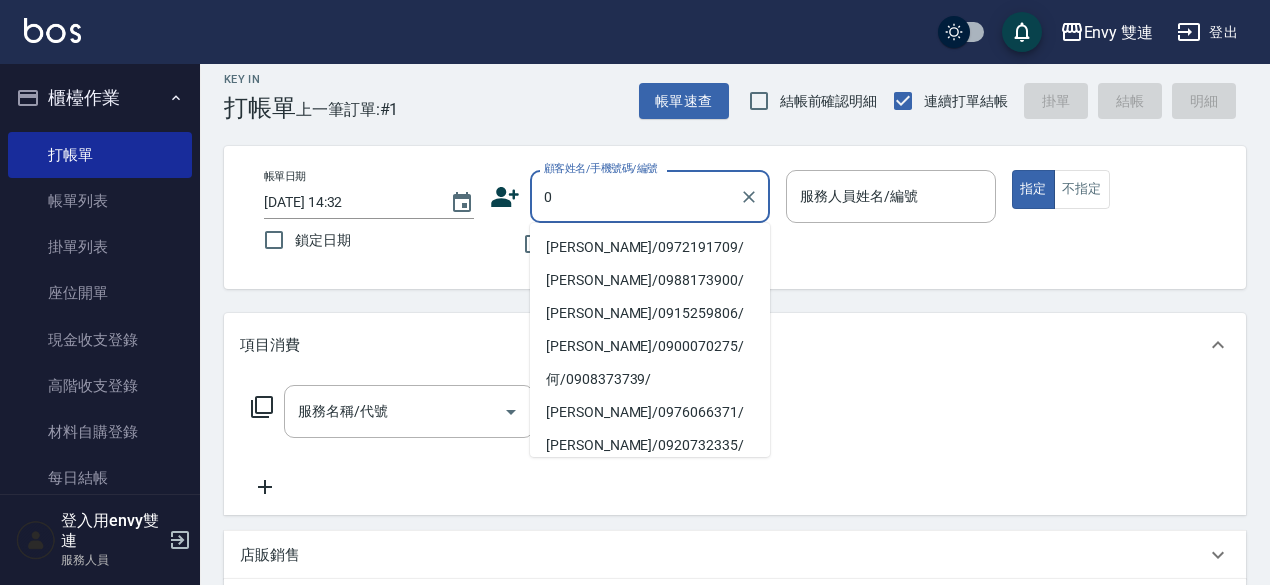 type on "[PERSON_NAME]/0972191709/" 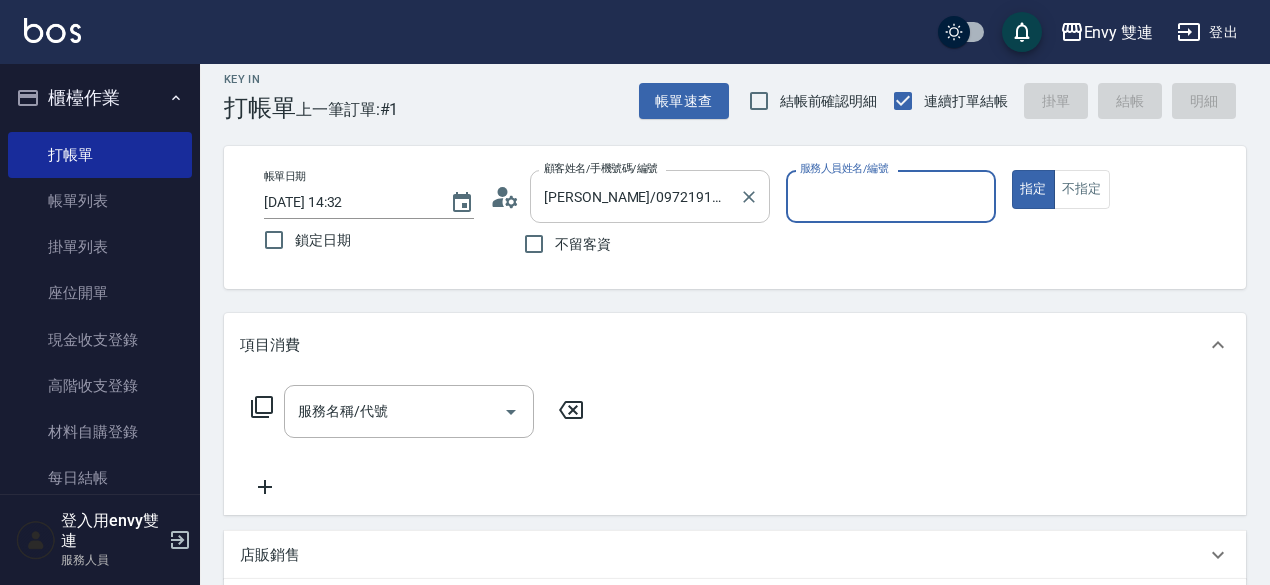 type on "Ina-2" 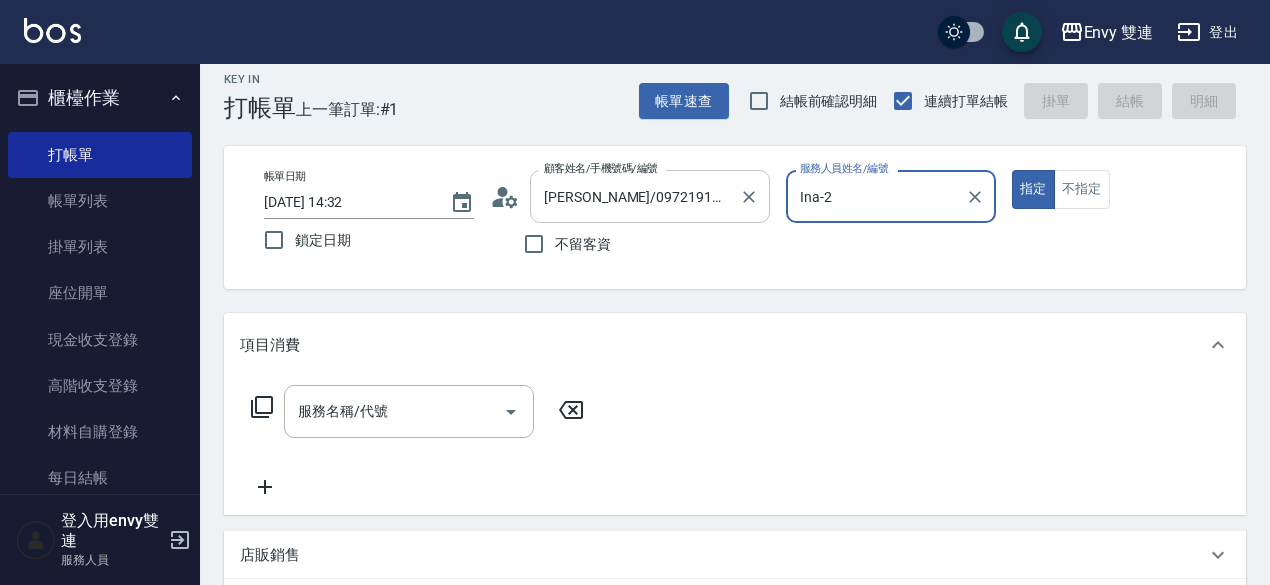 click on "指定" at bounding box center (1033, 189) 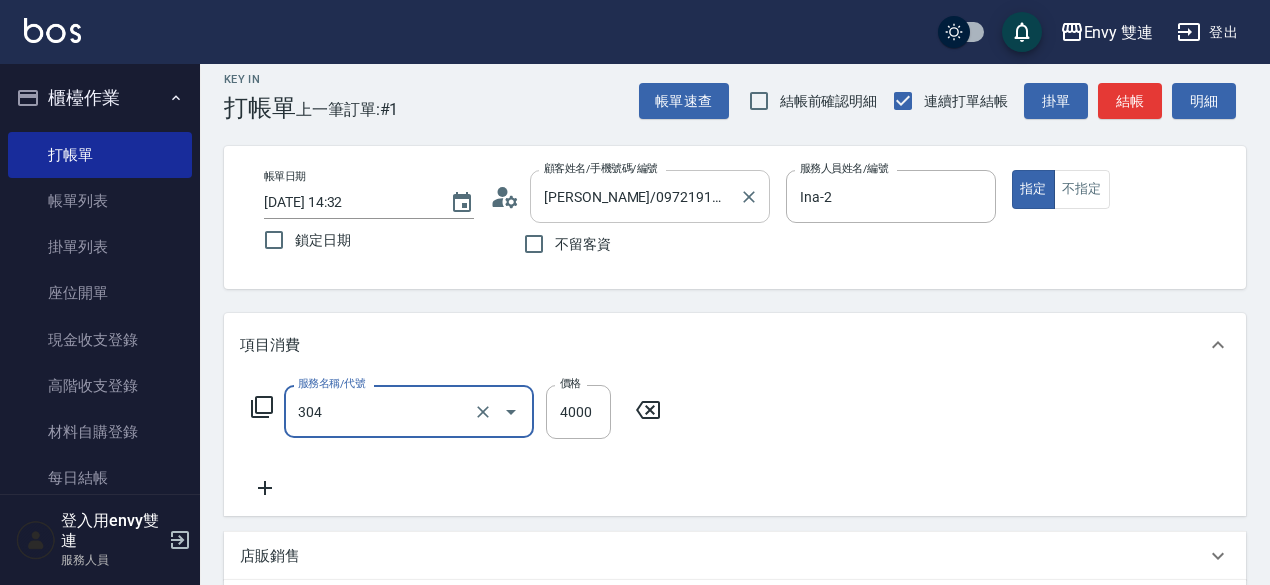 type on "縮毛矯正 (304)" 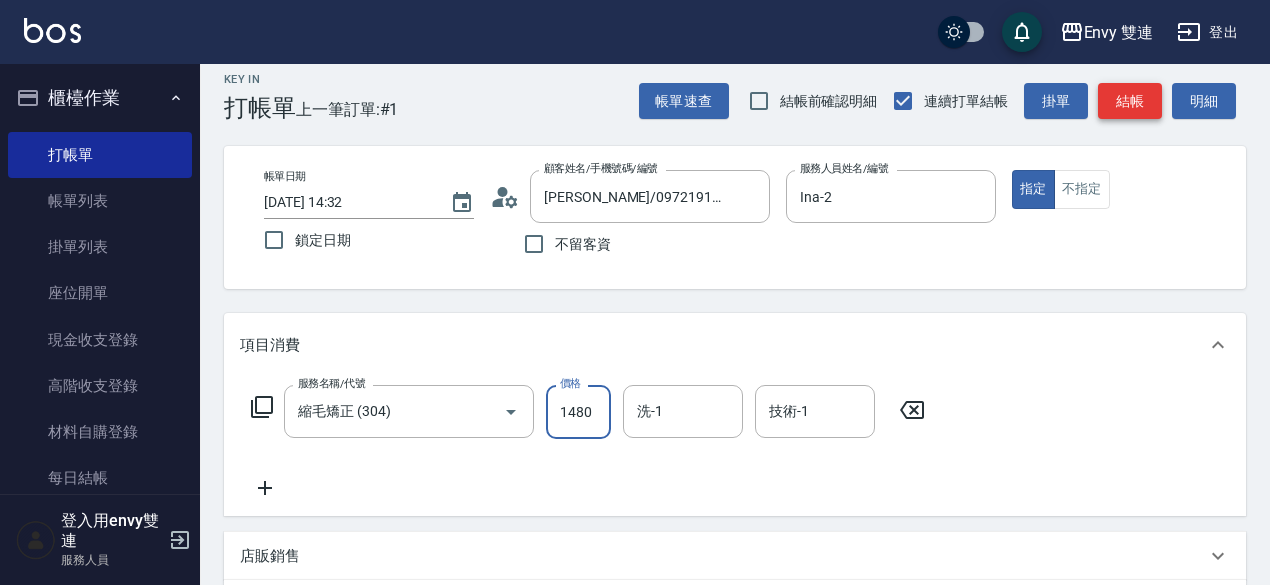 type on "1480" 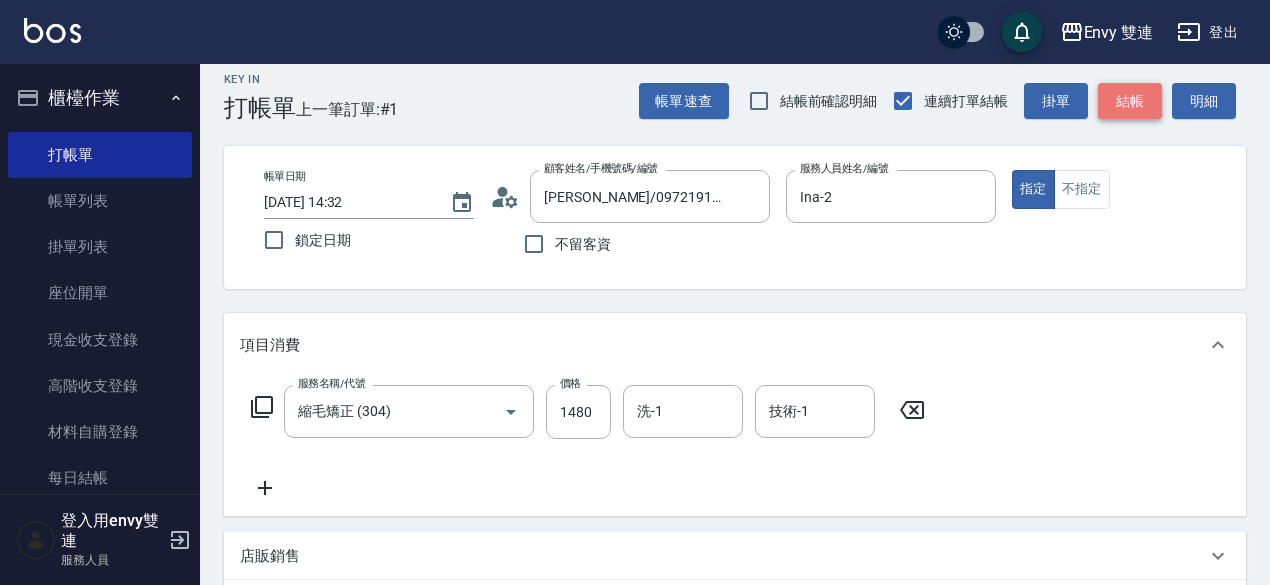 click on "結帳" at bounding box center [1130, 101] 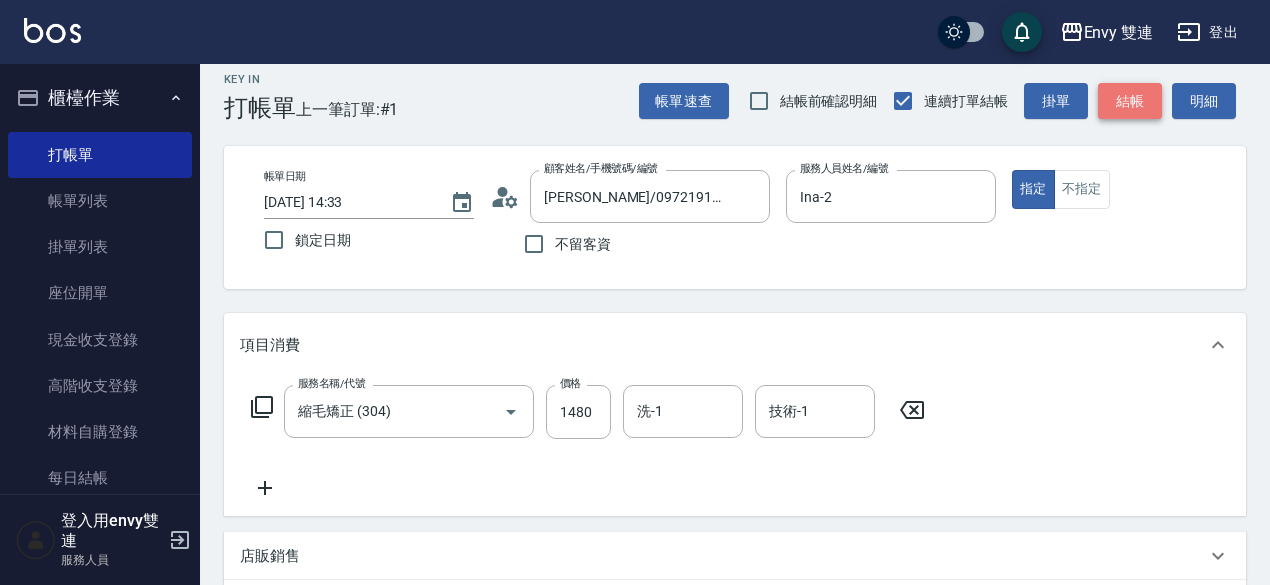 type 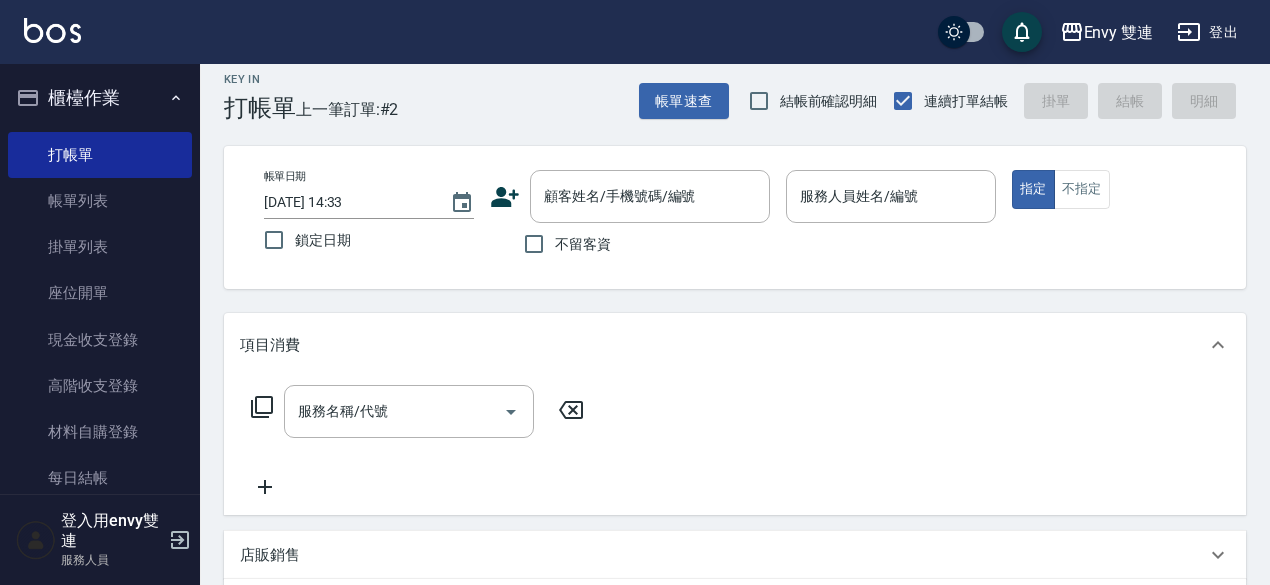 click 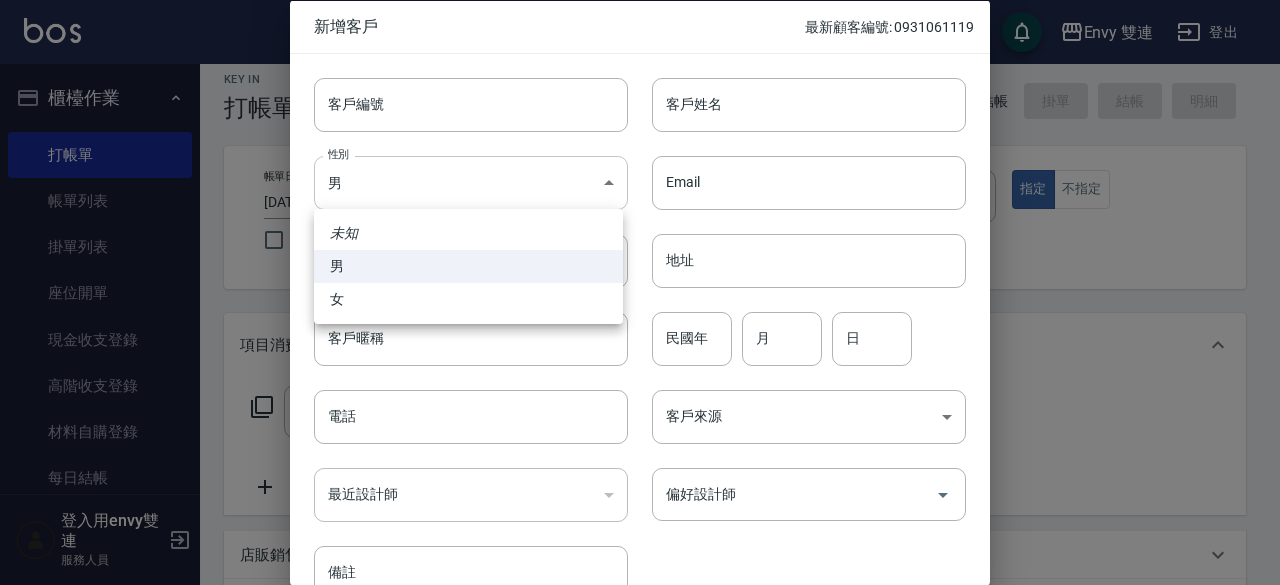 click on "Envy 雙連 登出 櫃檯作業 打帳單 帳單列表 掛單列表 座位開單 現金收支登錄 高階收支登錄 材料自購登錄 每日結帳 排班表 掃碼打卡 預約管理 預約管理 單日預約紀錄 單週預約紀錄 報表及分析 報表目錄 店家區間累計表 店家日報表 互助日報表 互助點數明細 設計師日報表 設計師排行榜 商品銷售排行榜 商品消耗明細 店販抽成明細 客戶管理 客戶列表 卡券管理 入金管理 員工及薪資 全店打卡記錄 商品管理 商品分類設定 商品列表 會員卡管理 會員卡分類設定 會員卡列表 登入用envy雙連 服務人員 Key In 打帳單 上一筆訂單:#2 帳單速查 結帳前確認明細 連續打單結帳 掛單 結帳 明細 帳單日期 [DATE] 14:33 鎖定日期 顧客姓名/手機號碼/編號 顧客姓名/手機號碼/編號 不留客資 服務人員姓名/編號 服務人員姓名/編號 指定 不指定 項目消費 服務名稱/代號 服務名稱/代號 店販銷售" at bounding box center (640, 510) 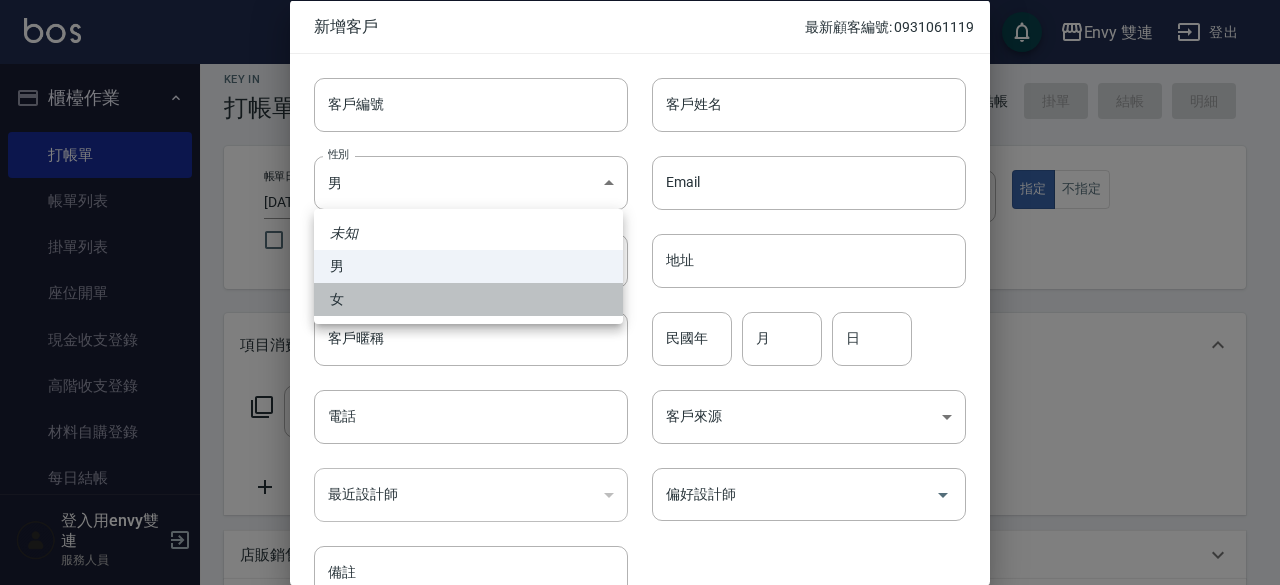 click on "女" at bounding box center (468, 299) 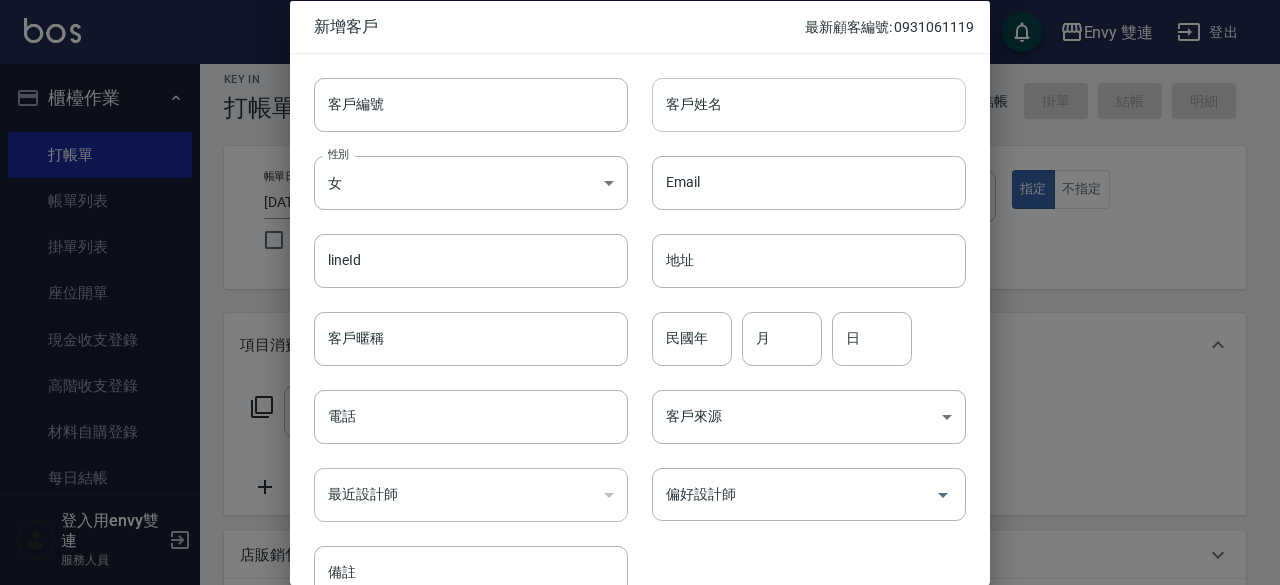 click on "客戶姓名" at bounding box center [809, 104] 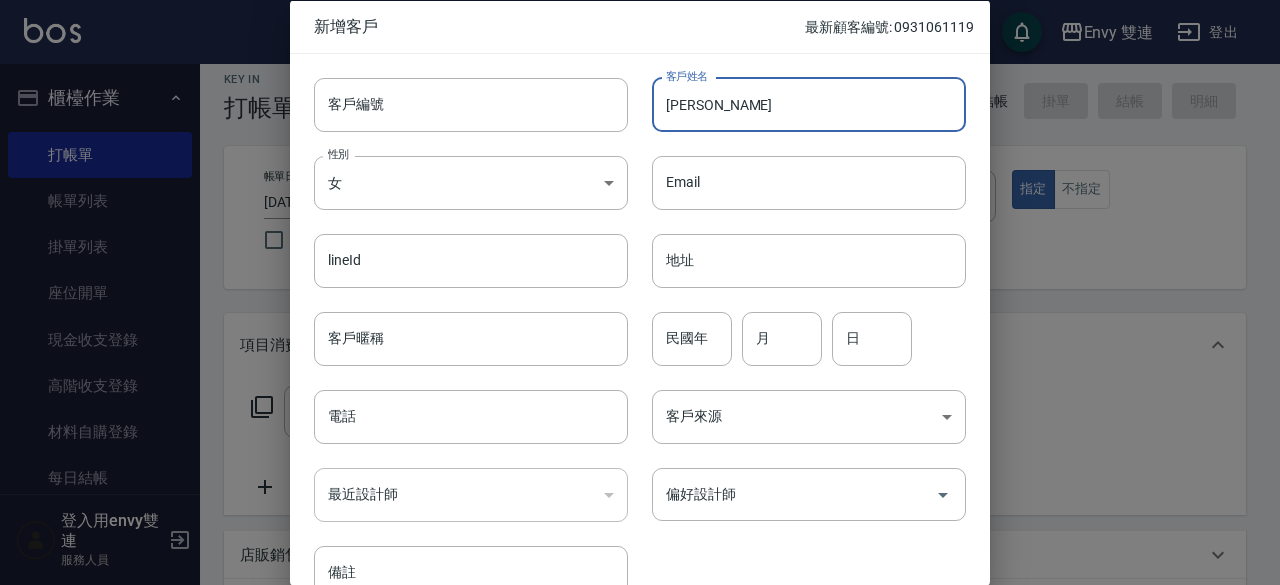 type on "[PERSON_NAME]" 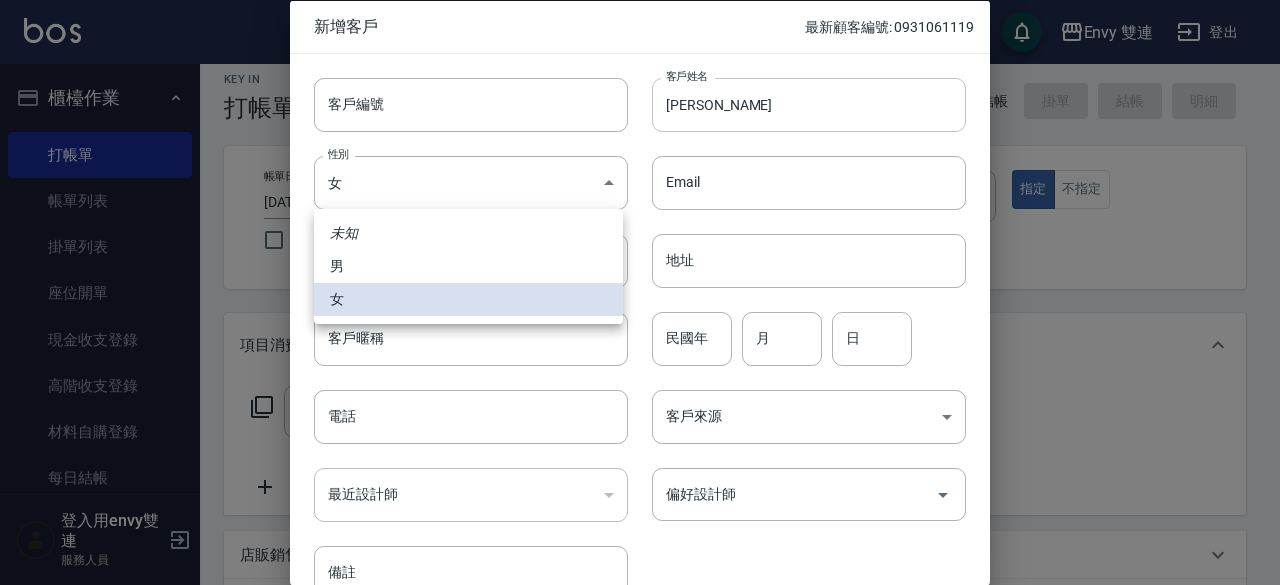 type 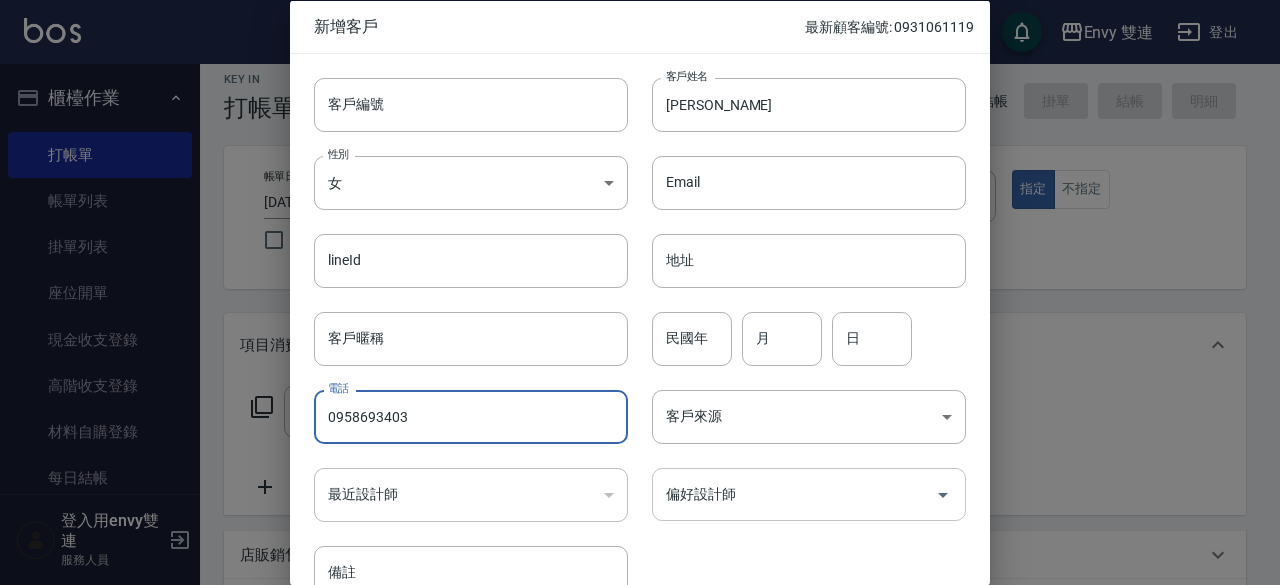 click on "偏好設計師" at bounding box center [809, 494] 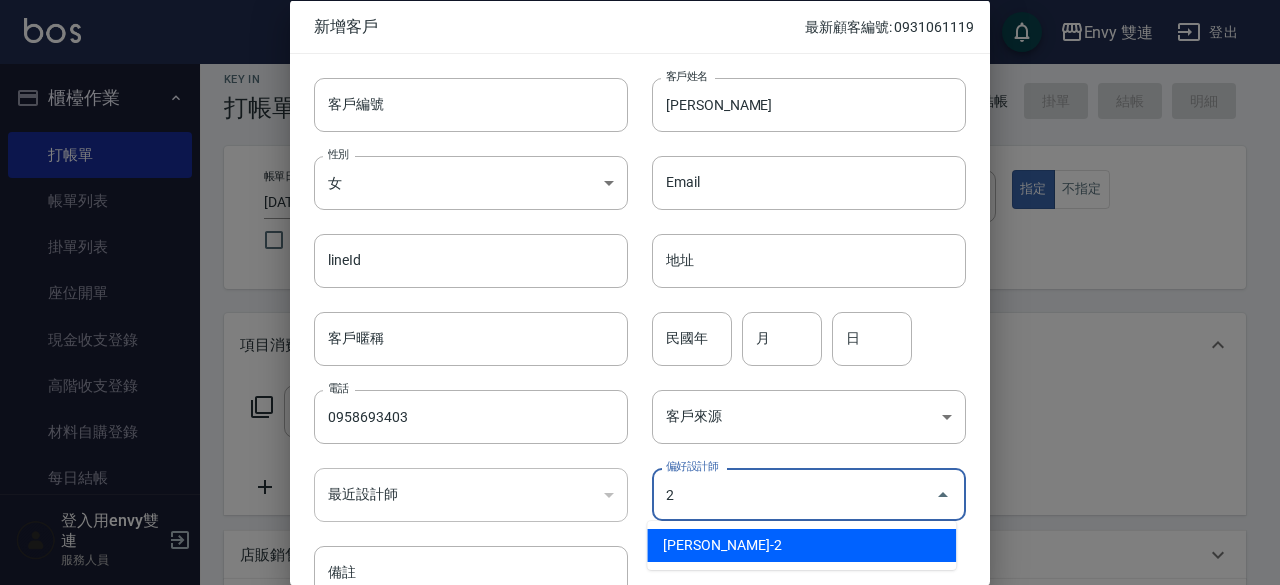type on "[PERSON_NAME]" 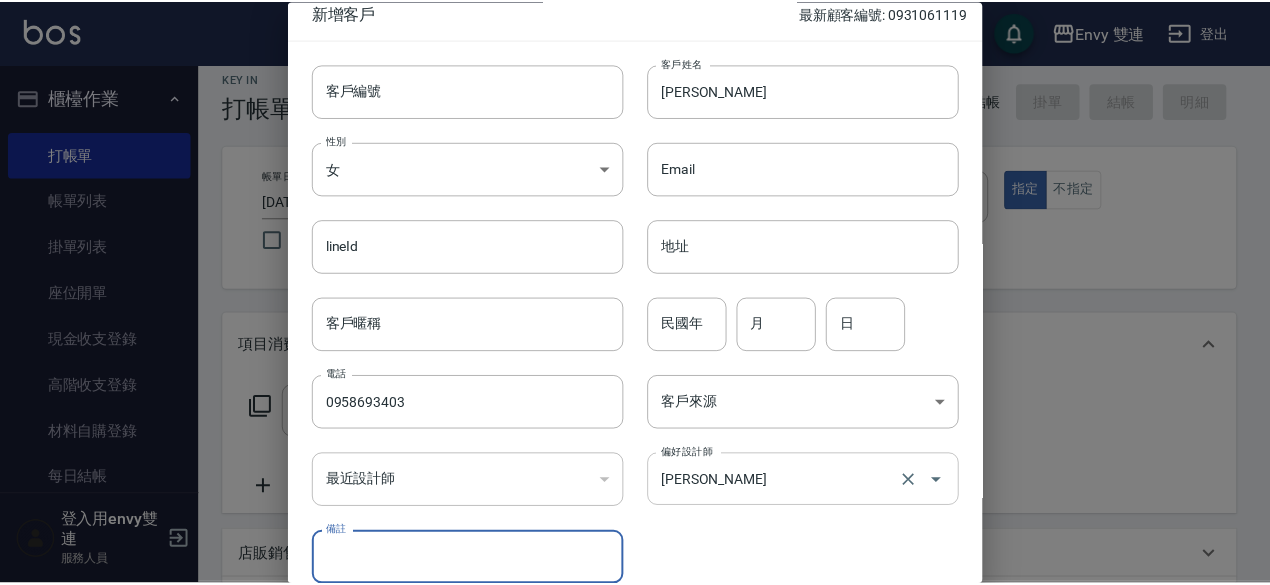 scroll, scrollTop: 107, scrollLeft: 0, axis: vertical 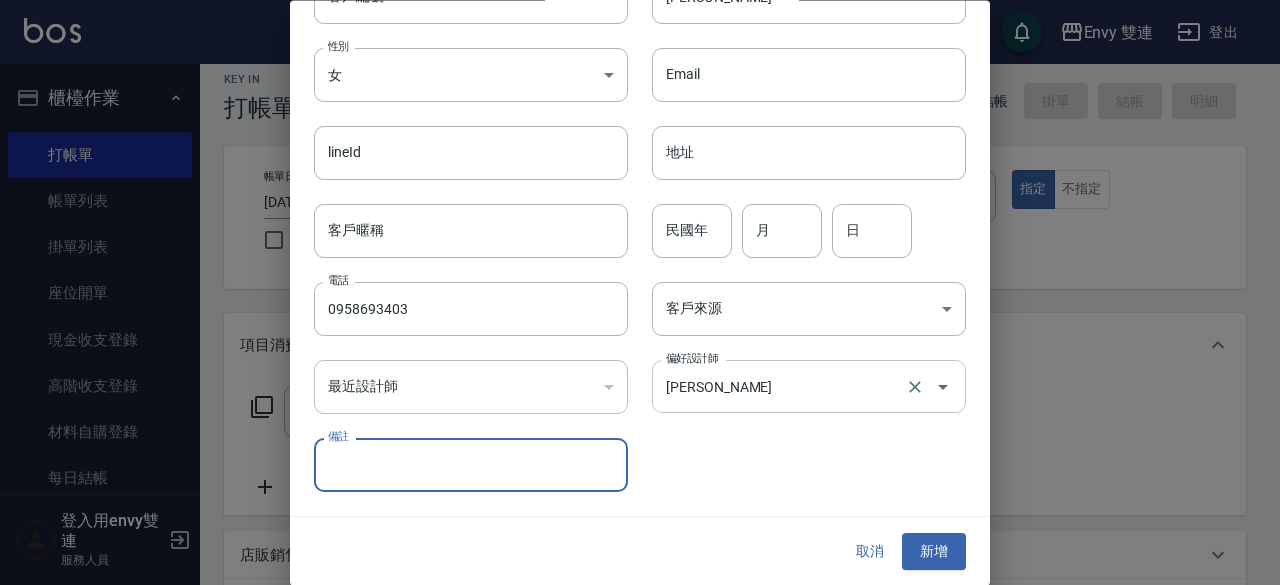 type 